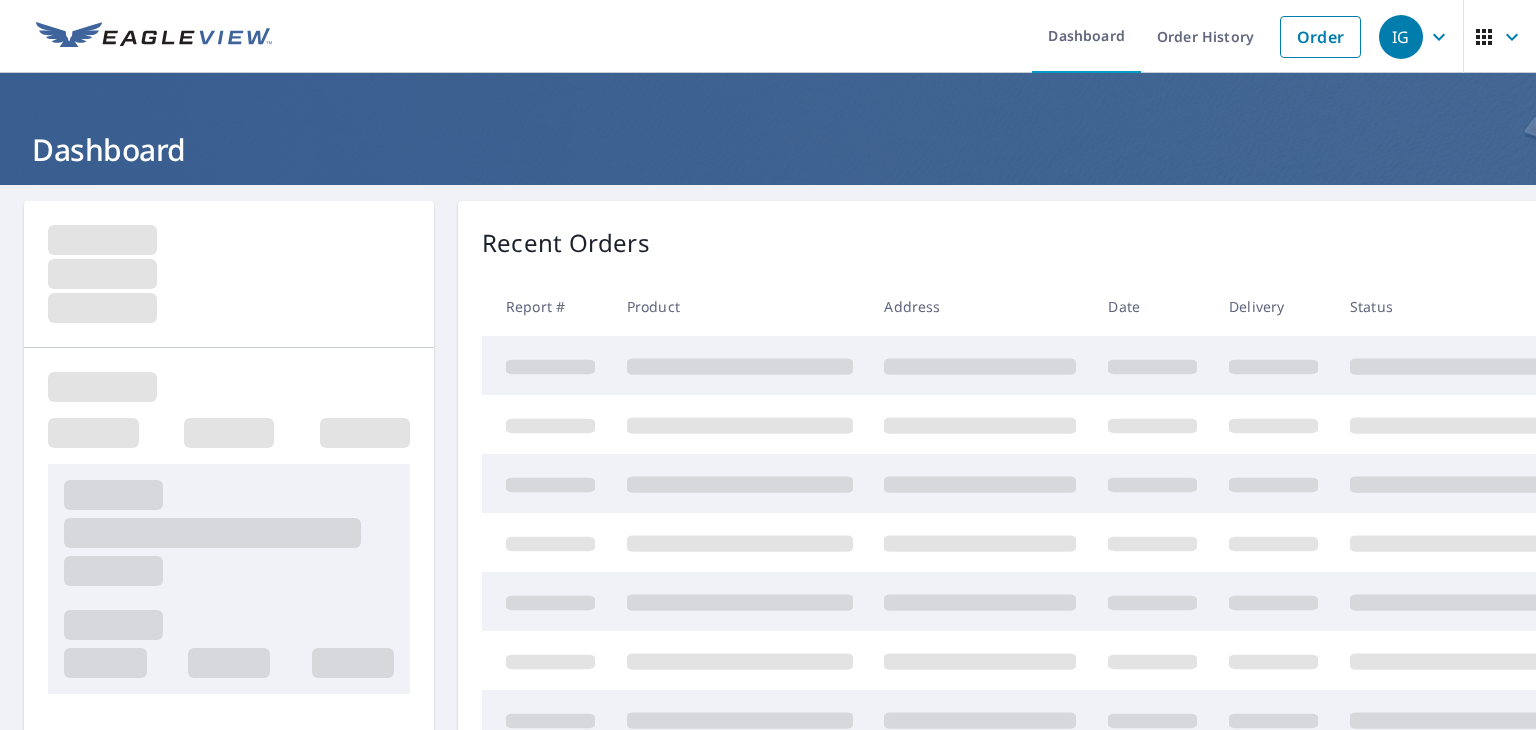 scroll, scrollTop: 0, scrollLeft: 0, axis: both 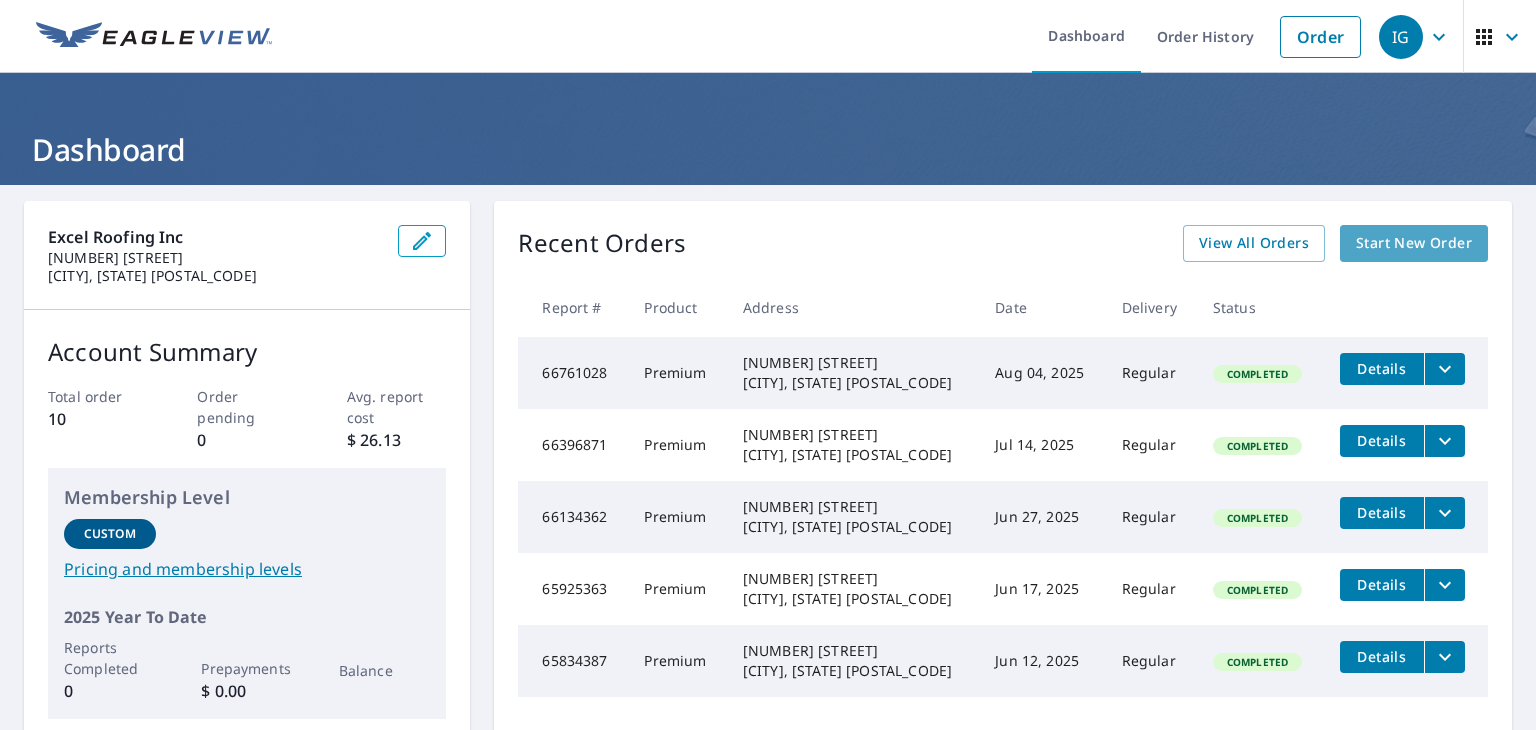 click on "Start New Order" at bounding box center [1414, 243] 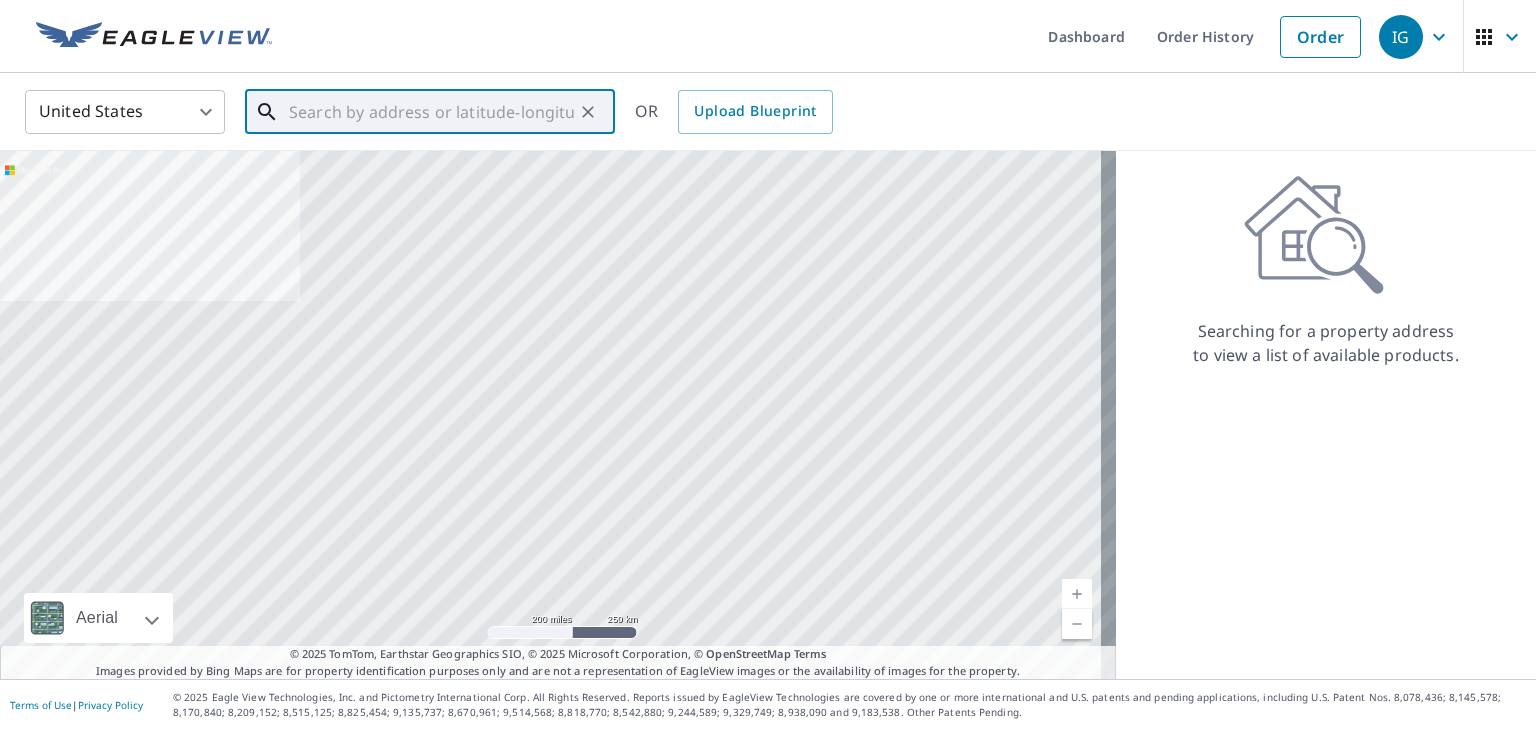 click at bounding box center [431, 112] 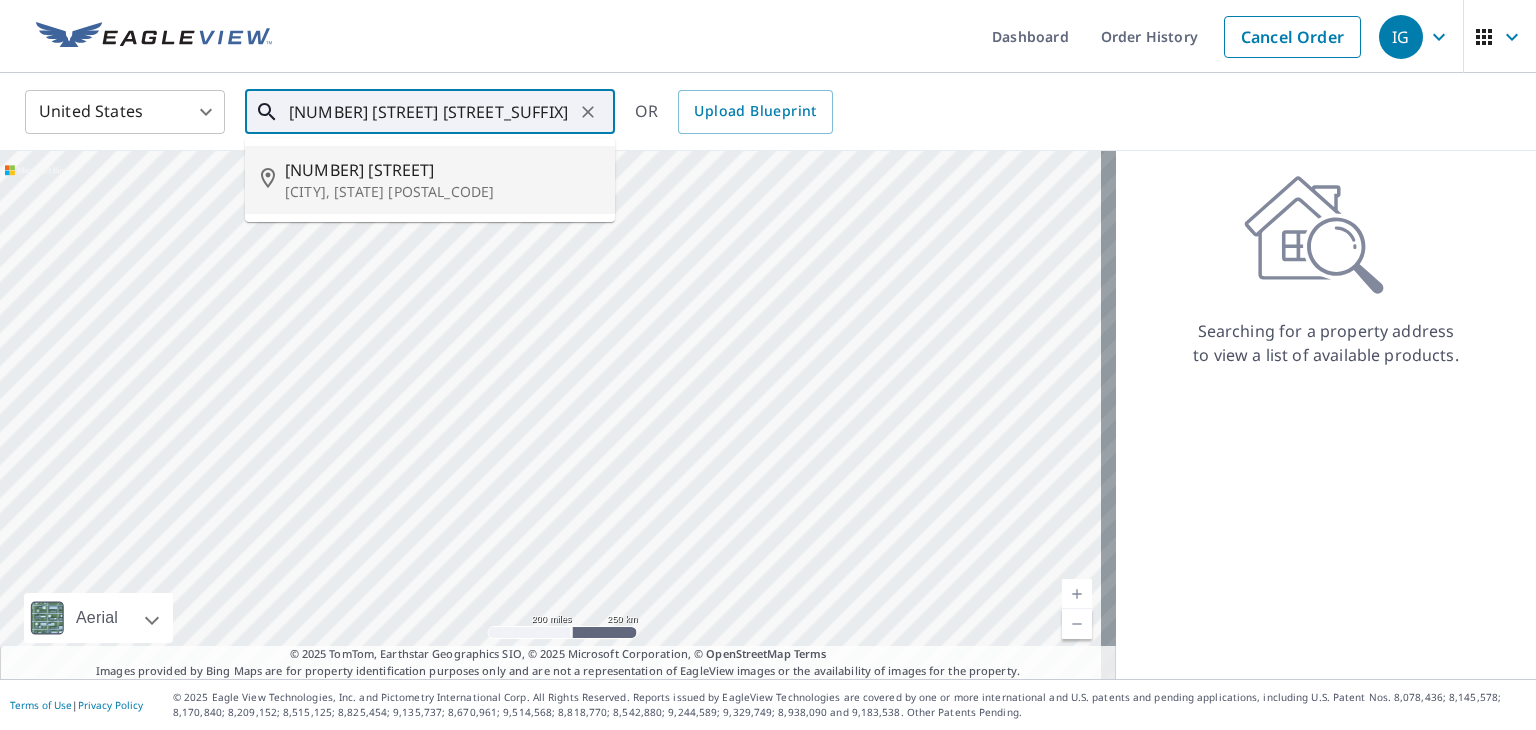 click on "[CITY], [STATE] [POSTAL_CODE]" at bounding box center (442, 192) 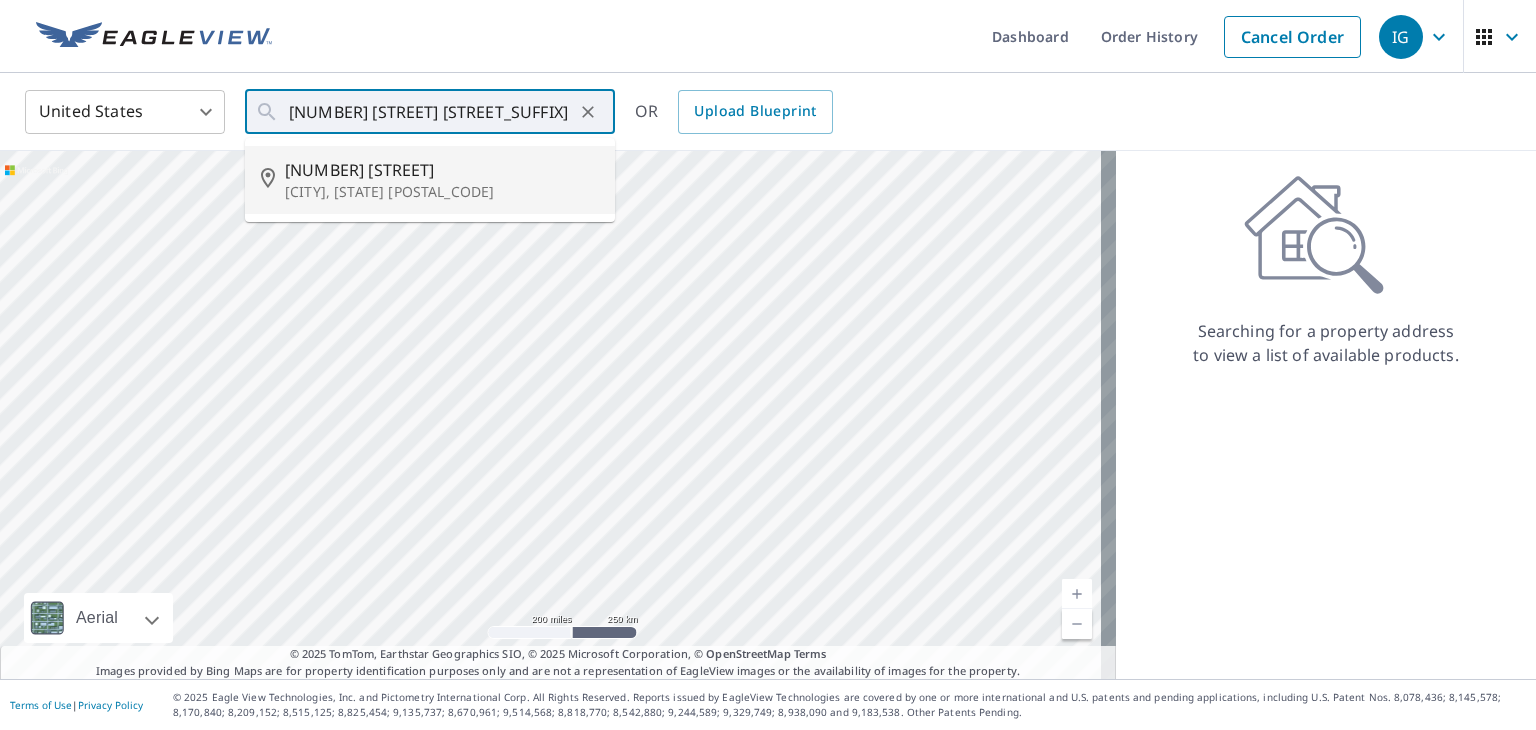 type on "[NUMBER] [STREET] [CITY], [STATE] [POSTAL_CODE]" 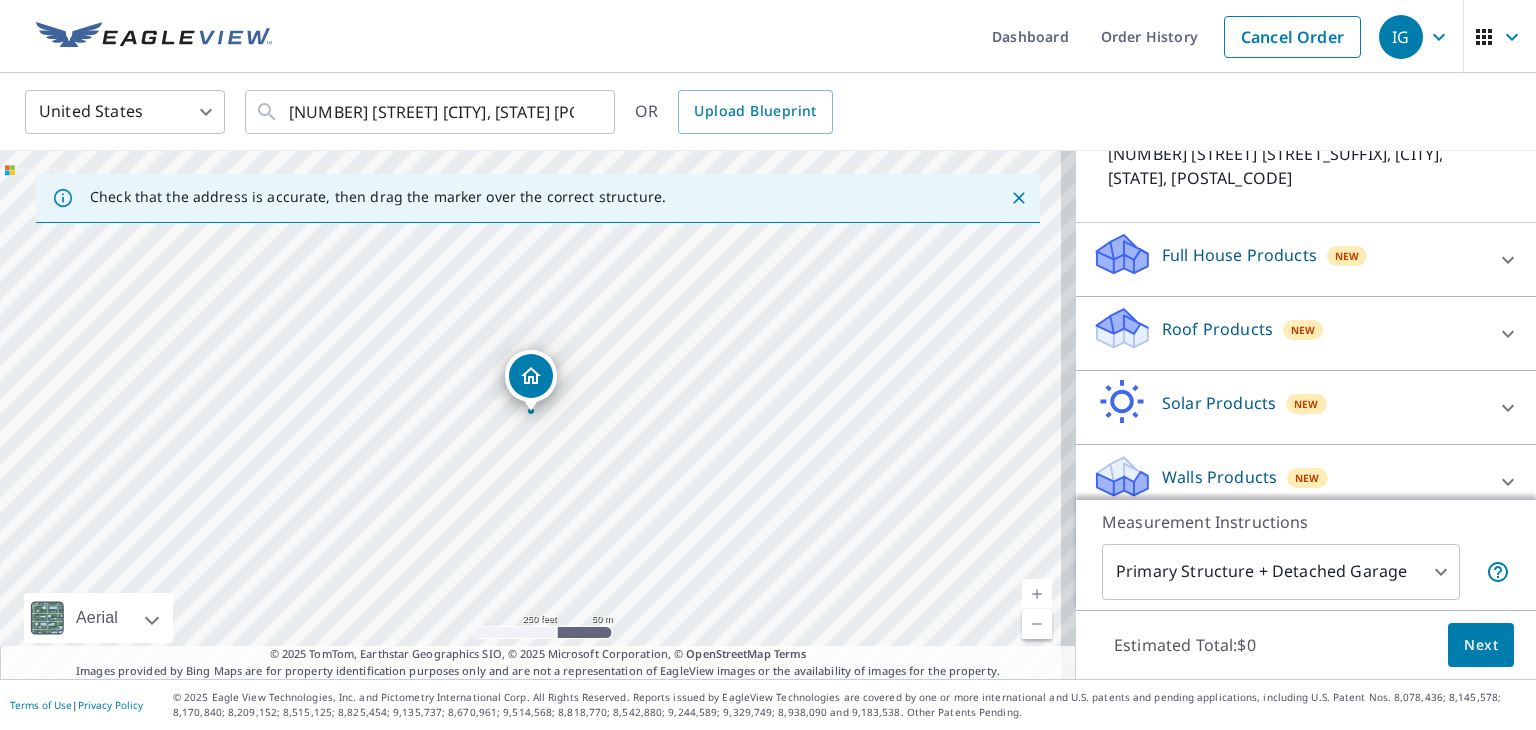 scroll, scrollTop: 154, scrollLeft: 0, axis: vertical 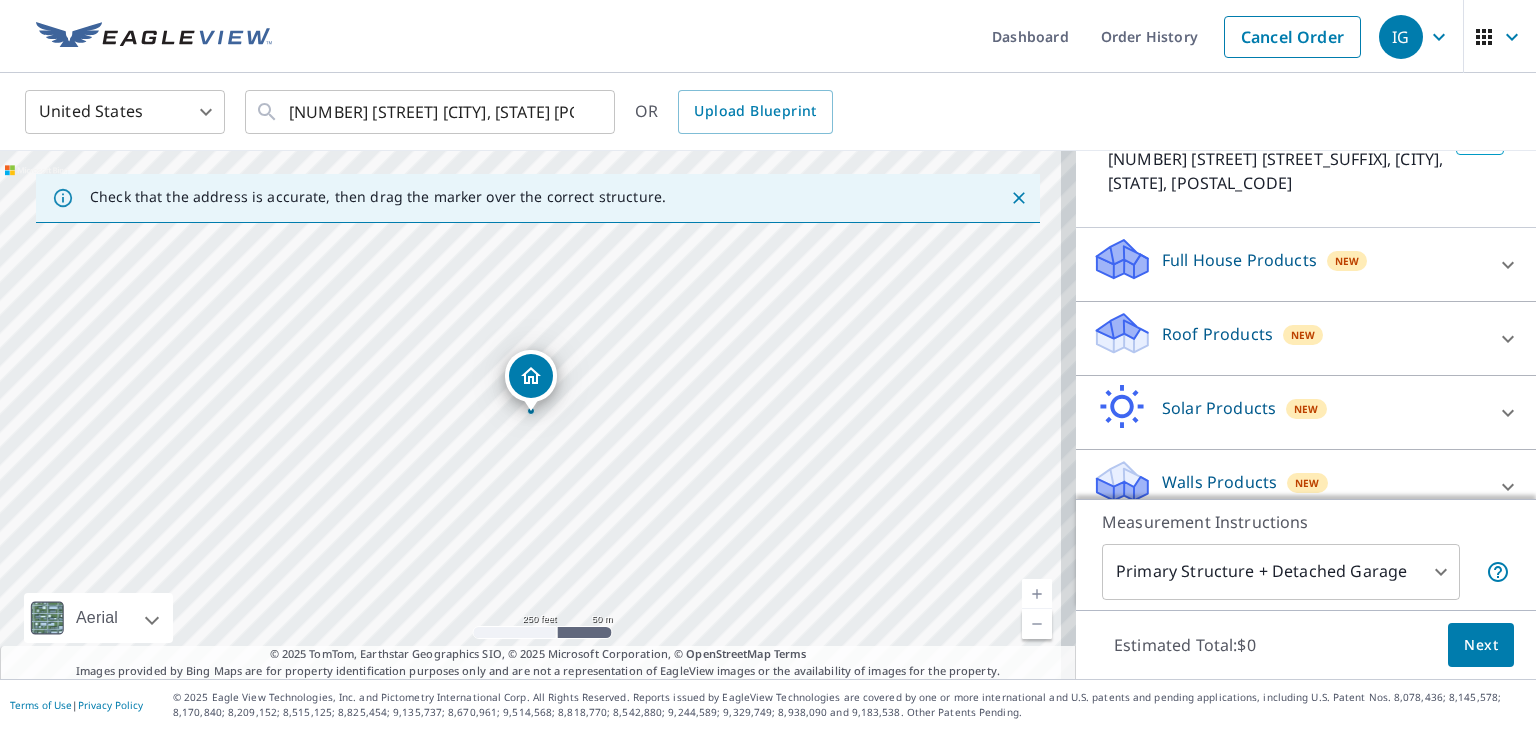 click on "IG IG
Dashboard Order History Cancel Order IG United States US ​ [NUMBER] [STREET] [STREET_SUFFIX] [CITY], [STATE] [POSTAL_CODE] ​ OR Upload Blueprint Check that the address is accurate, then drag the marker over the correct structure. [NUMBER] [STREET] [STREET_SUFFIX] [CITY], [STATE] [POSTAL_CODE] Aerial Road A standard road map Aerial A detailed look from above Labels Labels 250 feet 50 m © 2025 TomTom, © Vexcel Imaging, © 2025 Microsoft Corporation,  © OpenStreetMap Terms © 2025 TomTom, Earthstar Geographics SIO, © 2025 Microsoft Corporation, ©   OpenStreetMap   Terms Images provided by Bing Maps are for property identification purposes only and are not a representation of EagleView images or the availability of images for the property. PROPERTY TYPE Residential Commercial Multi-Family This is a complex BUILDING ID [NUMBER] [STREET] [STREET_SUFFIX], [CITY], [STATE], [POSTAL_CODE] Full House Products New Full House™ $99 Roof Products New Premium $21.53 - $75.08 QuickSquares™ $18 Gutter $13.65 Bid Perfect™ $18 Solar Products New Inform Essentials+ $26.25 - $68.25 $78.75" at bounding box center (768, 365) 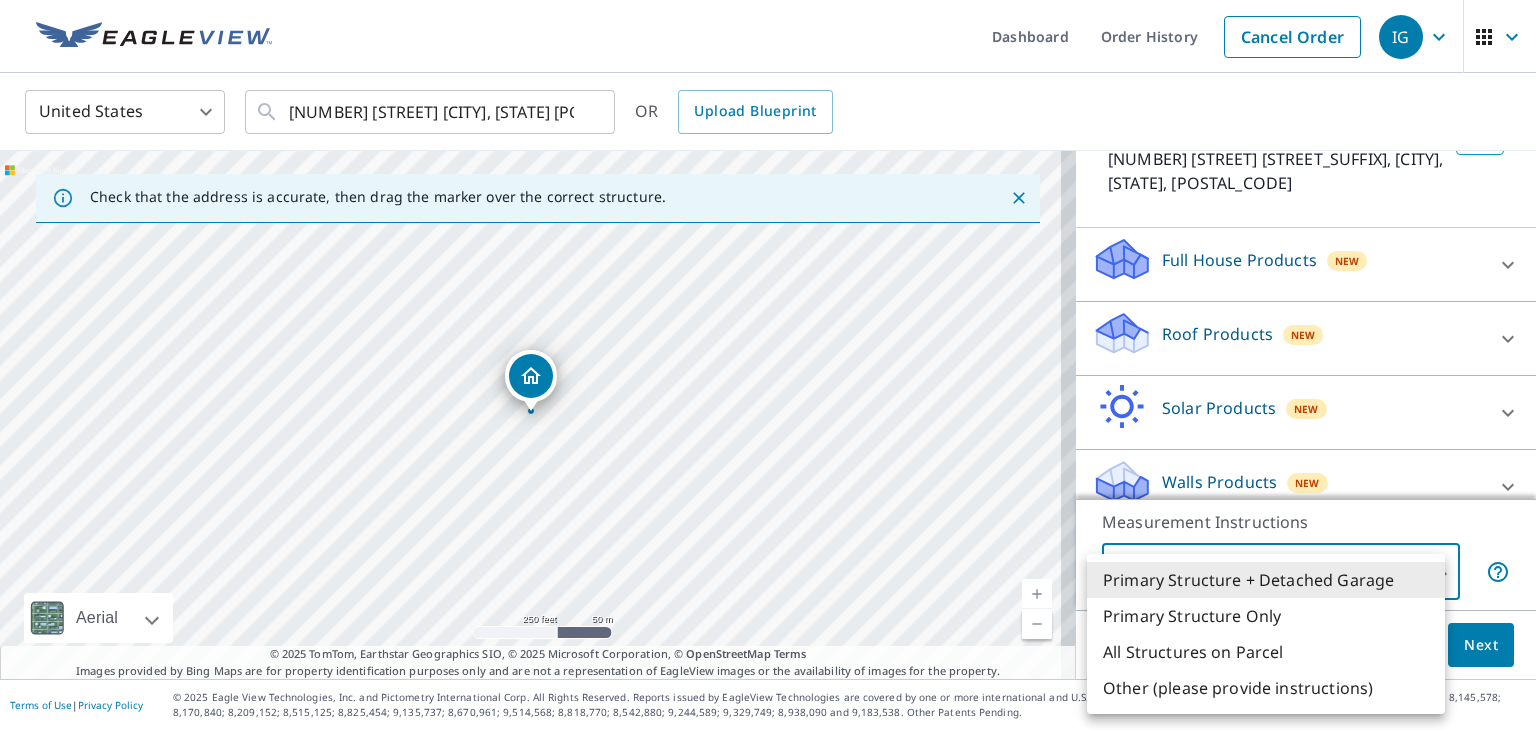 click on "Primary Structure Only" at bounding box center [1266, 616] 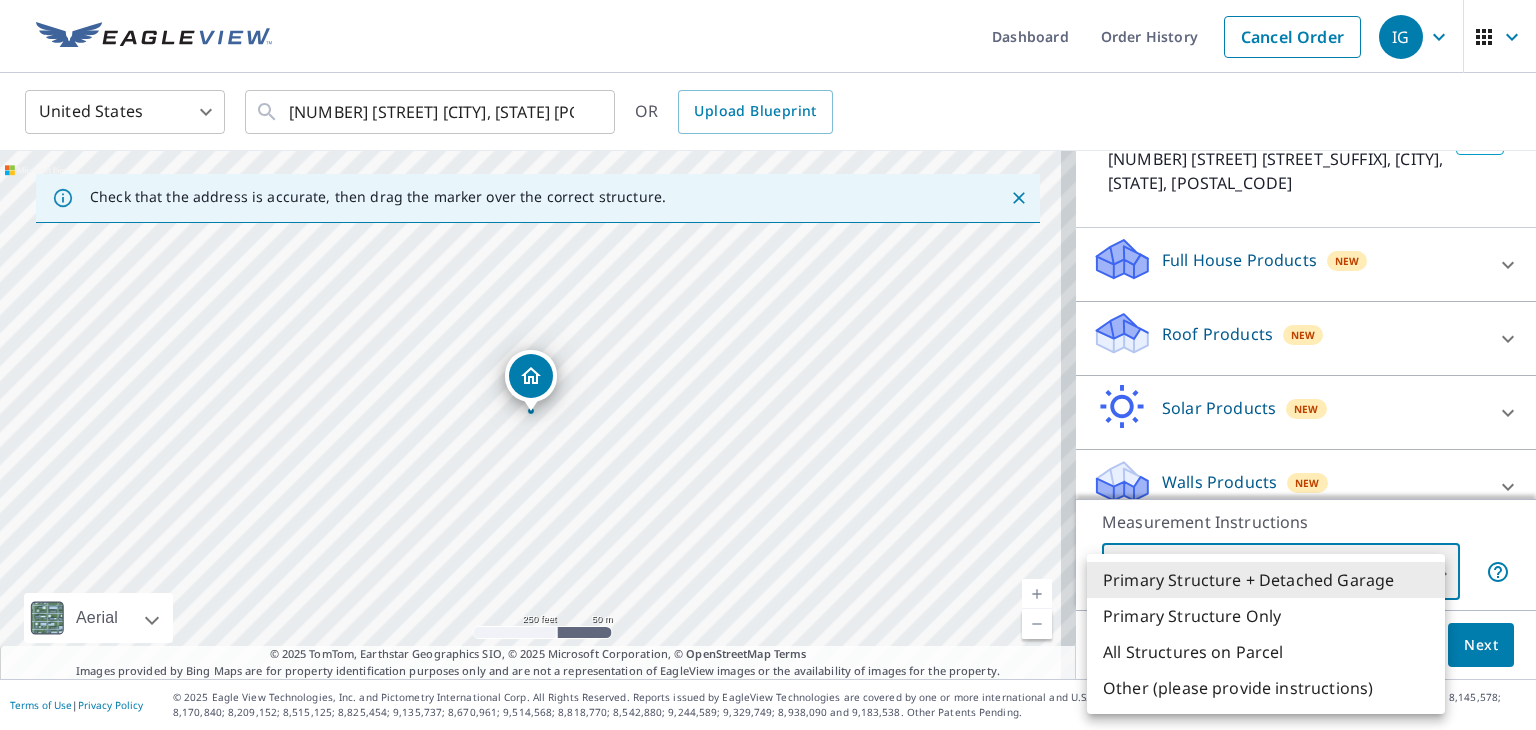 type on "2" 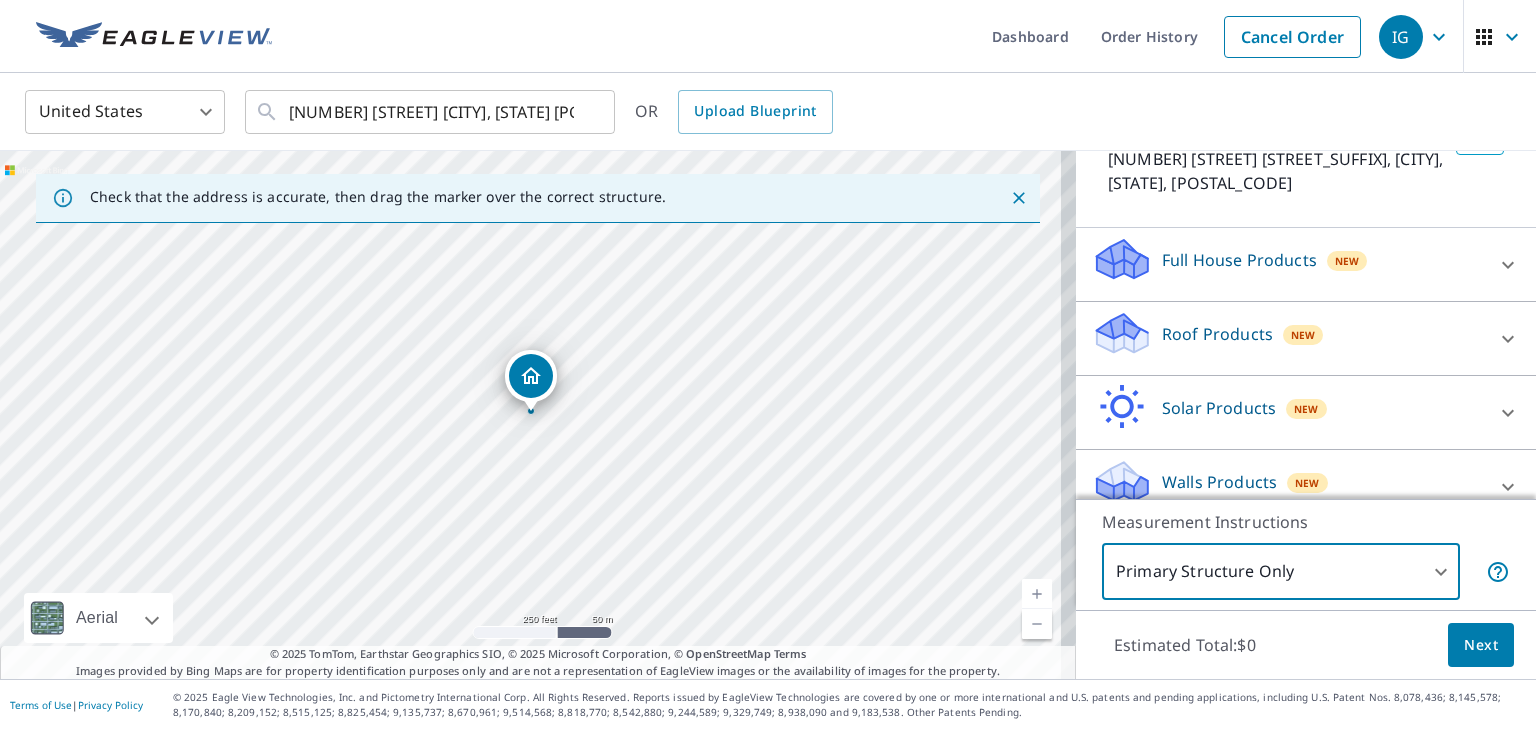 click on "New" at bounding box center [1303, 335] 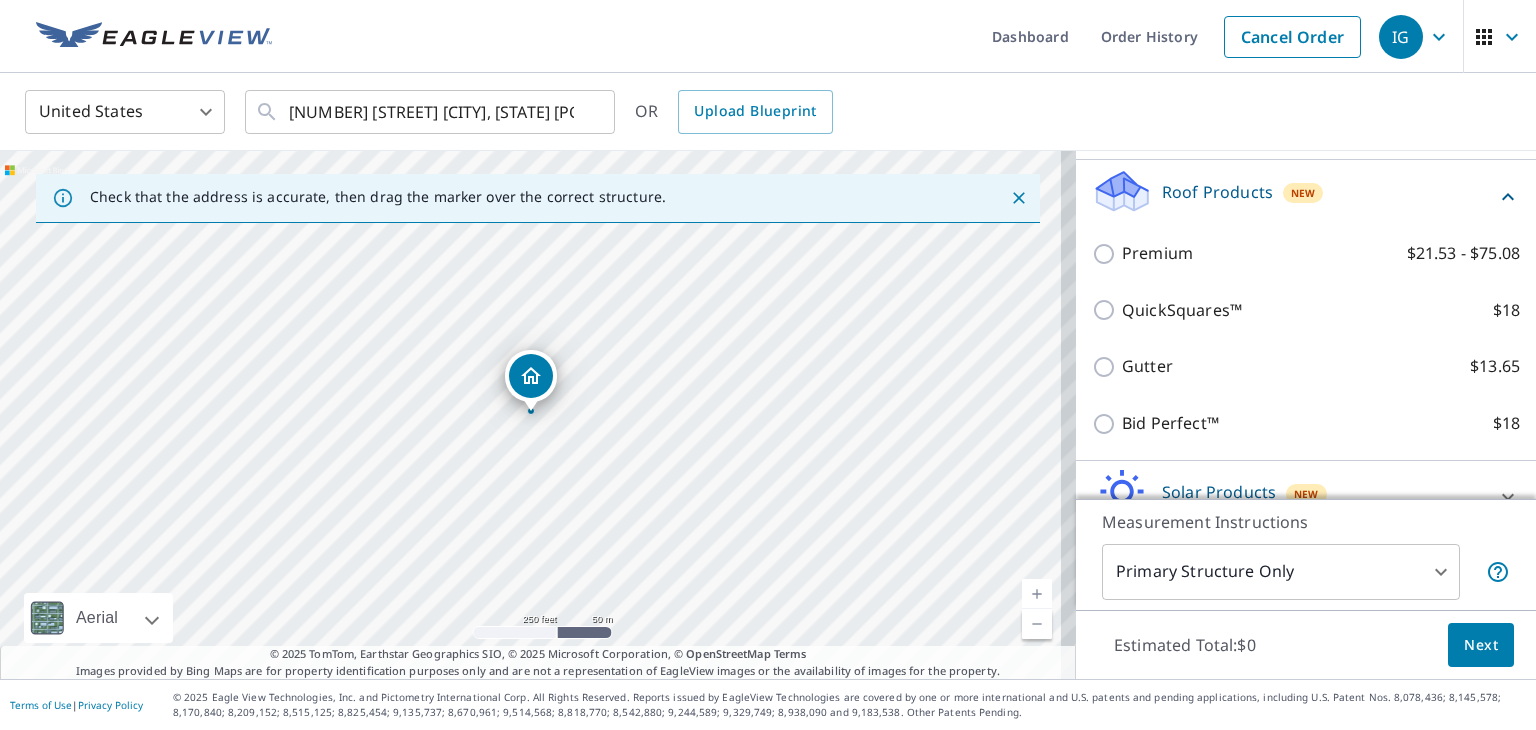 scroll, scrollTop: 305, scrollLeft: 0, axis: vertical 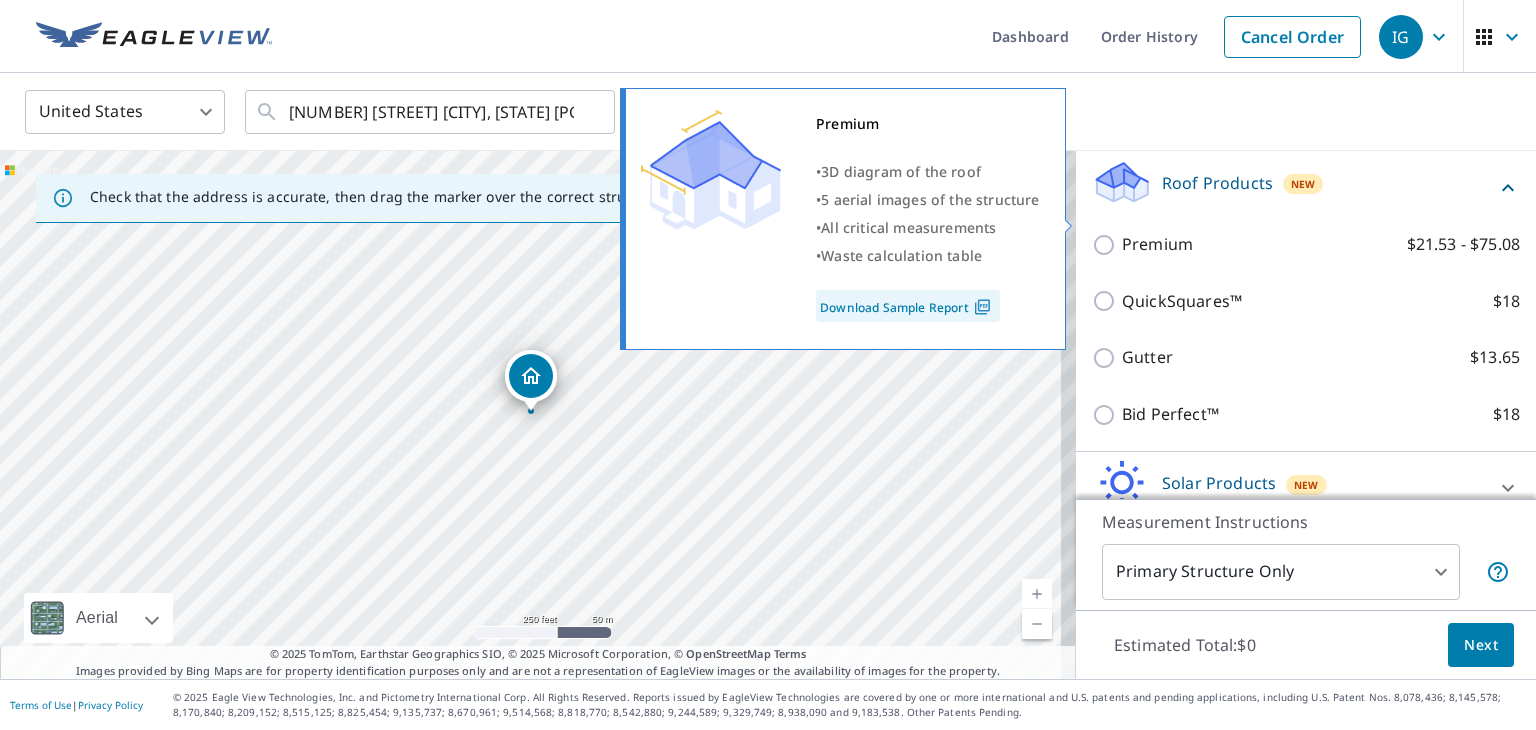 click on "Premium" at bounding box center (1157, 244) 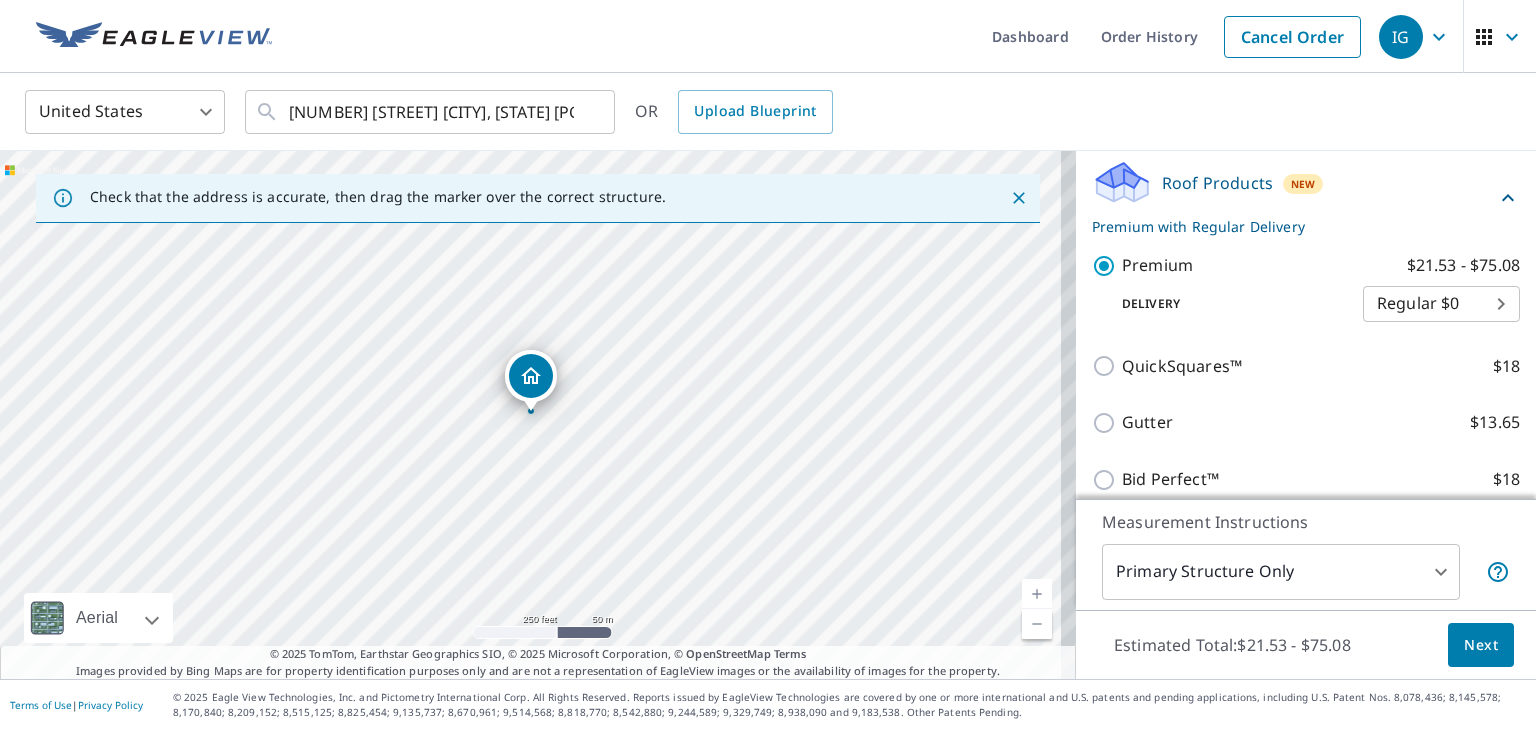 scroll, scrollTop: 444, scrollLeft: 0, axis: vertical 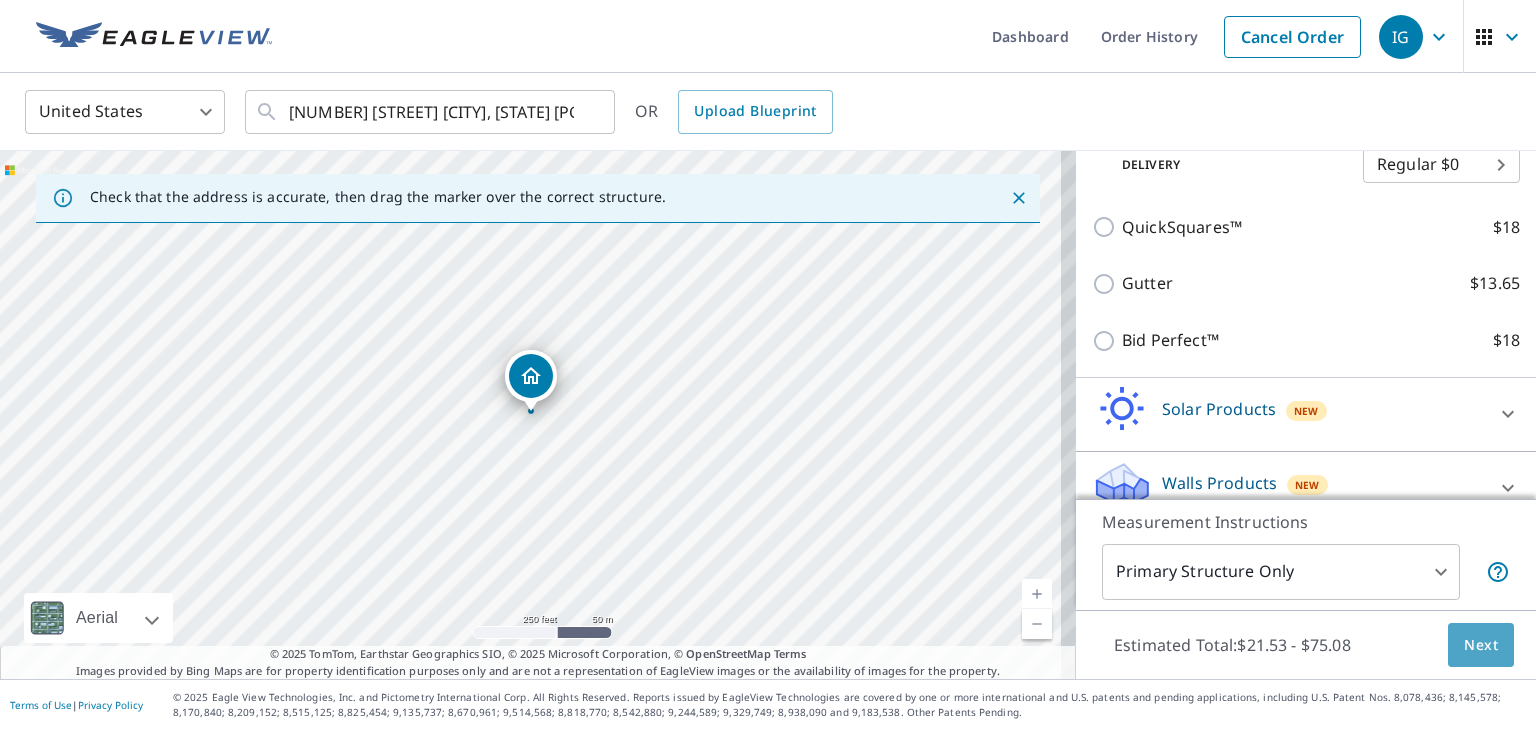 click on "Next" at bounding box center [1481, 645] 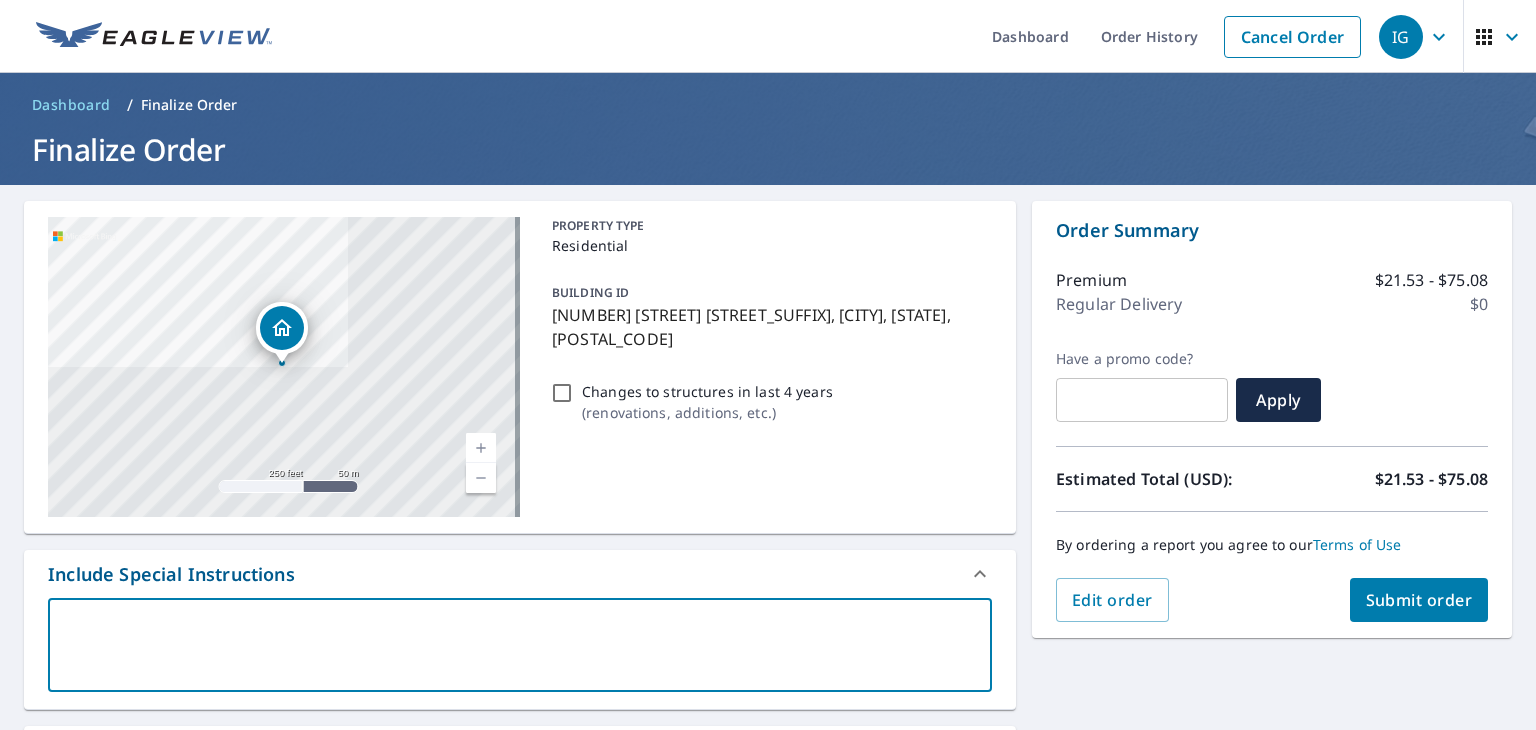 click at bounding box center [520, 645] 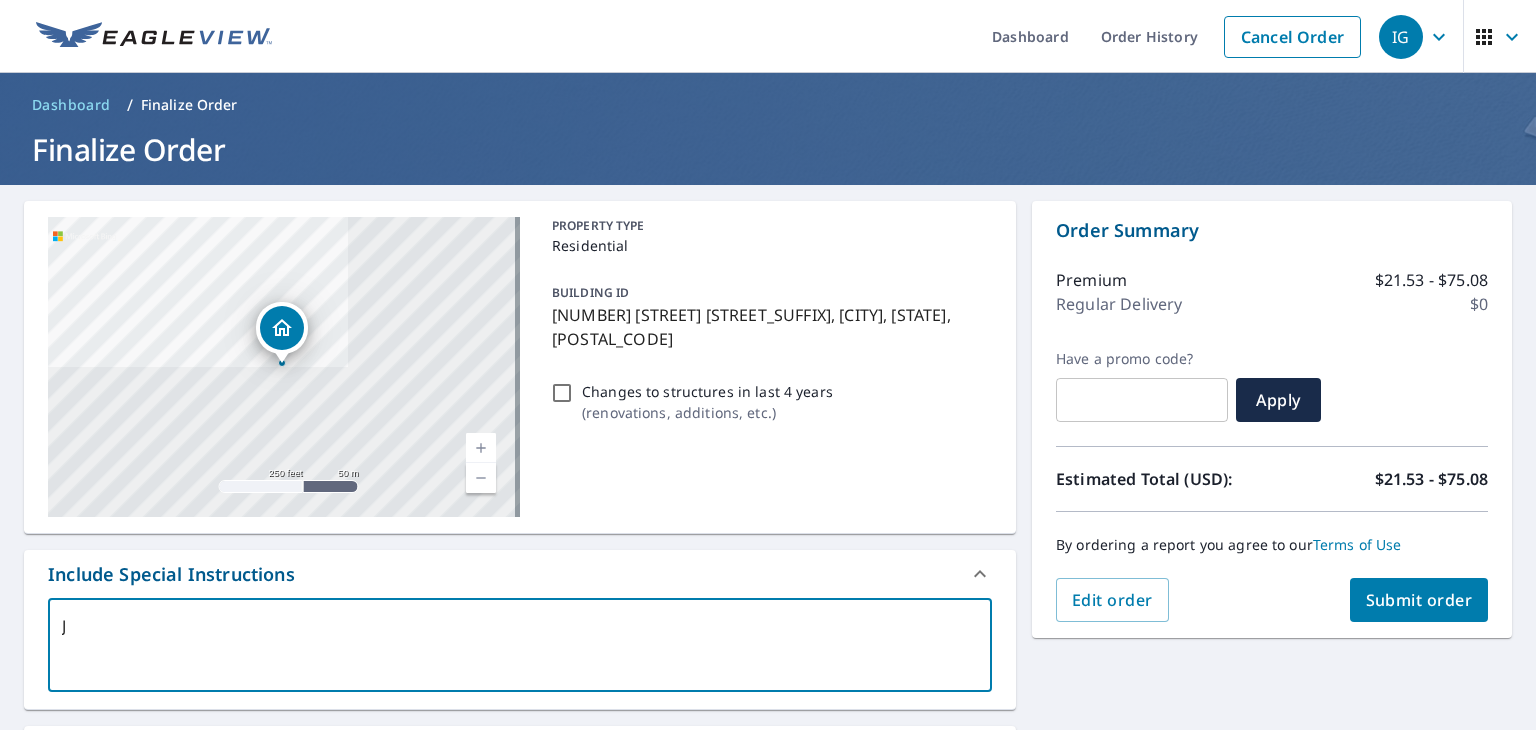 type on "Ju" 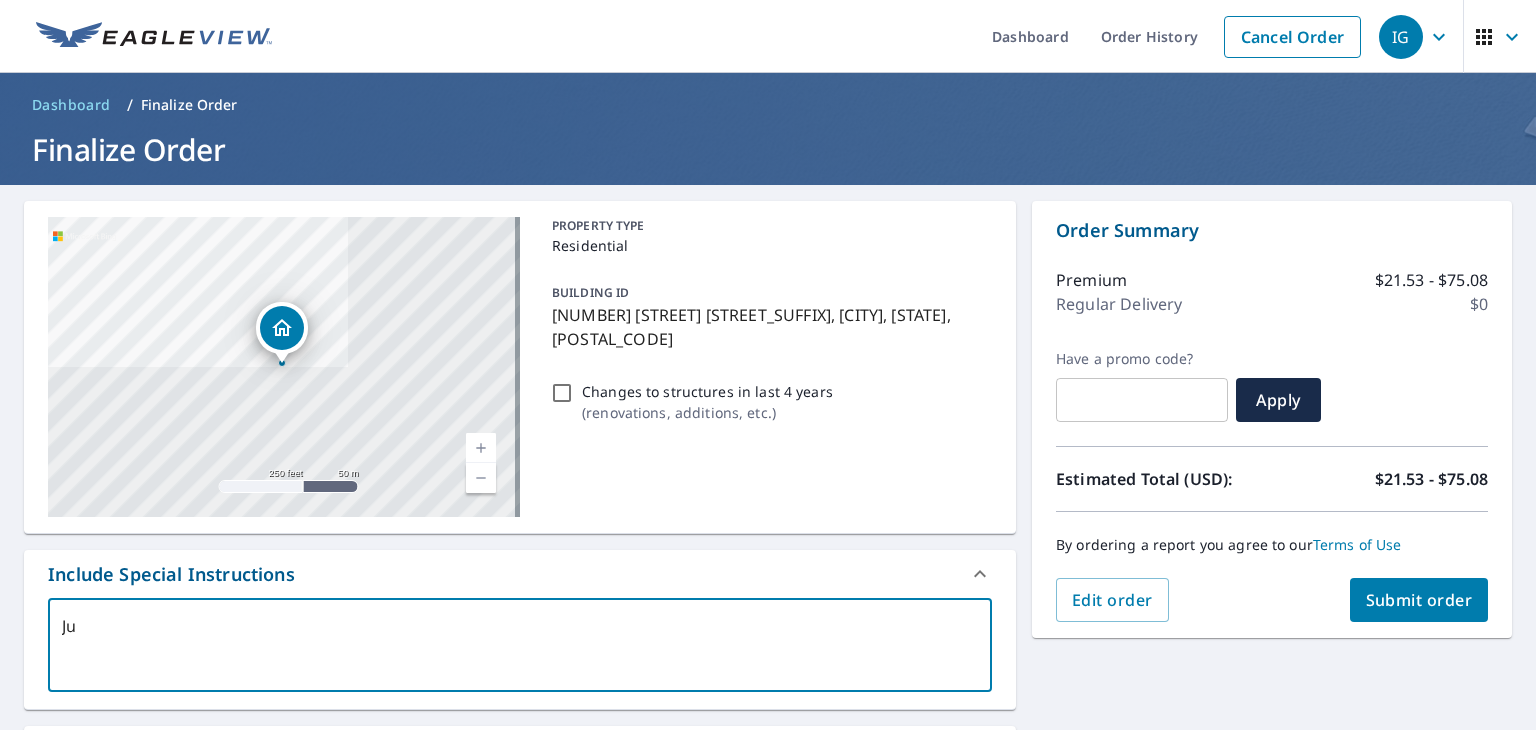 type on "Jus" 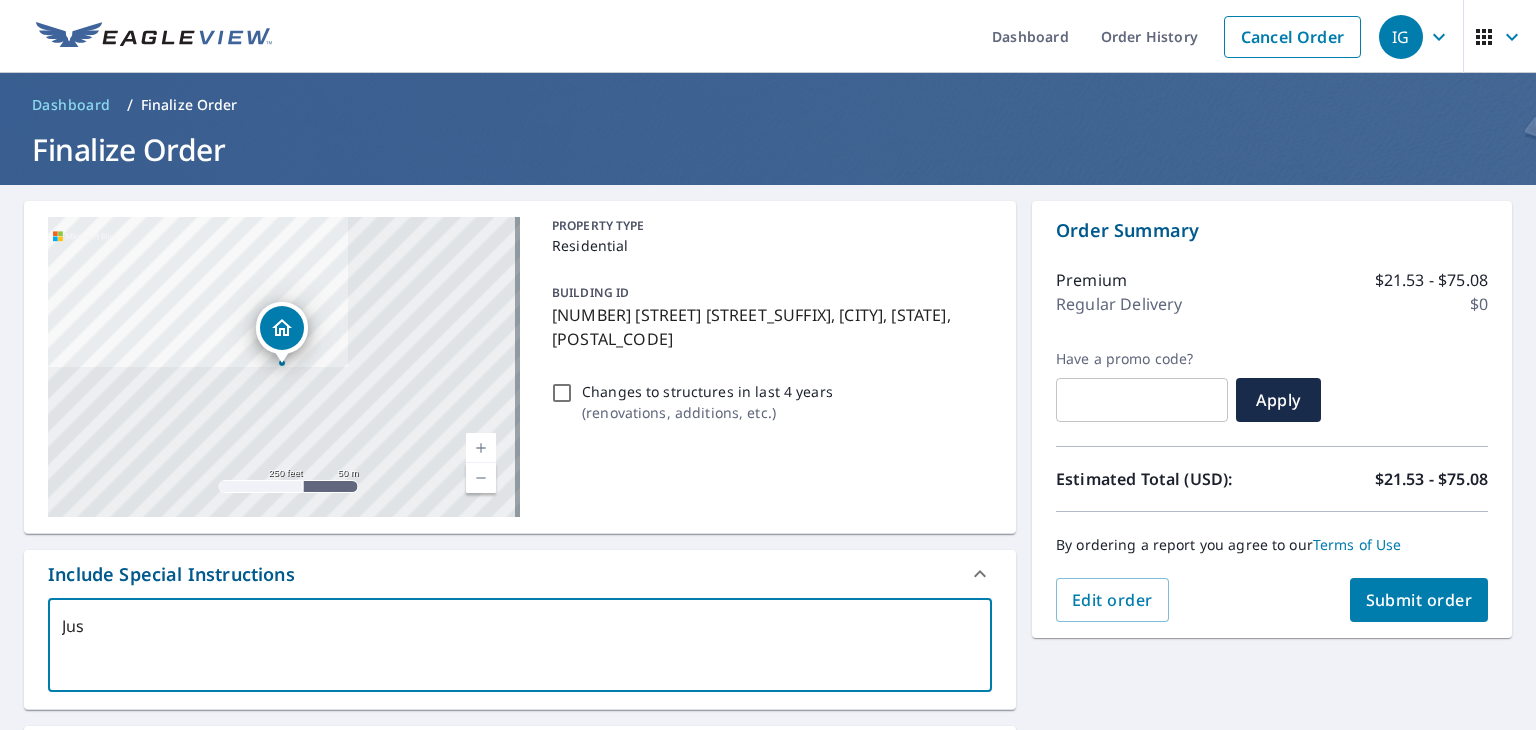 type on "x" 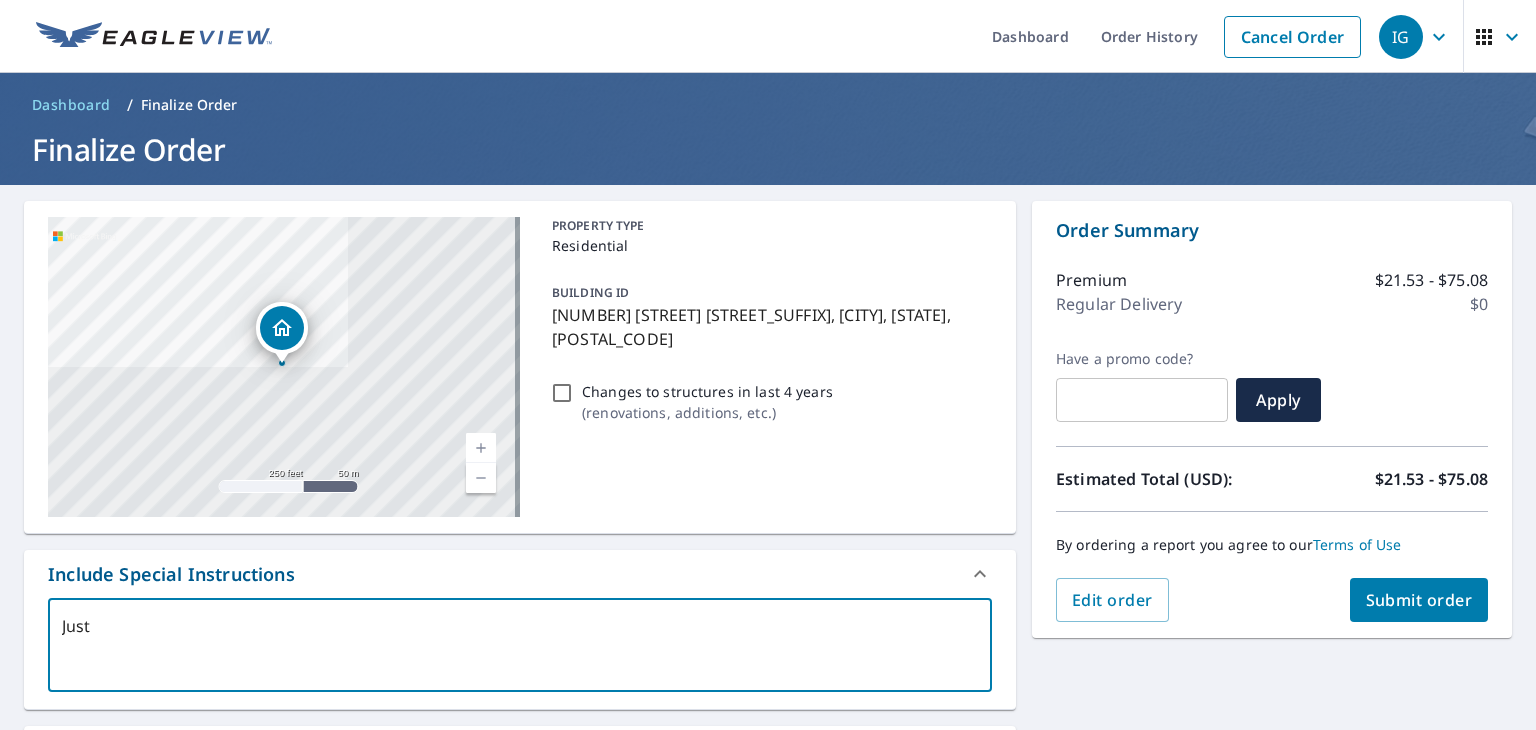 type on "Just" 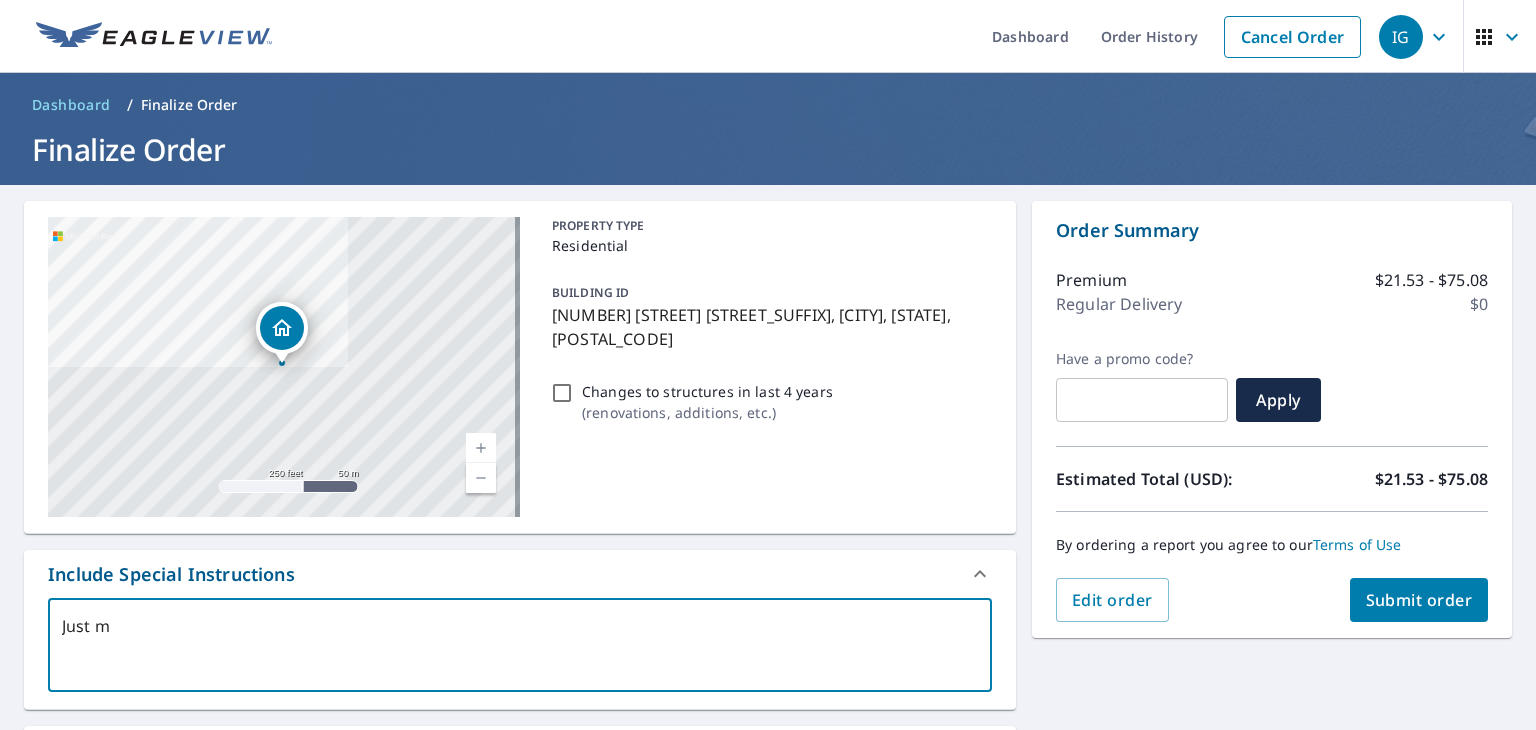 type on "Just ma" 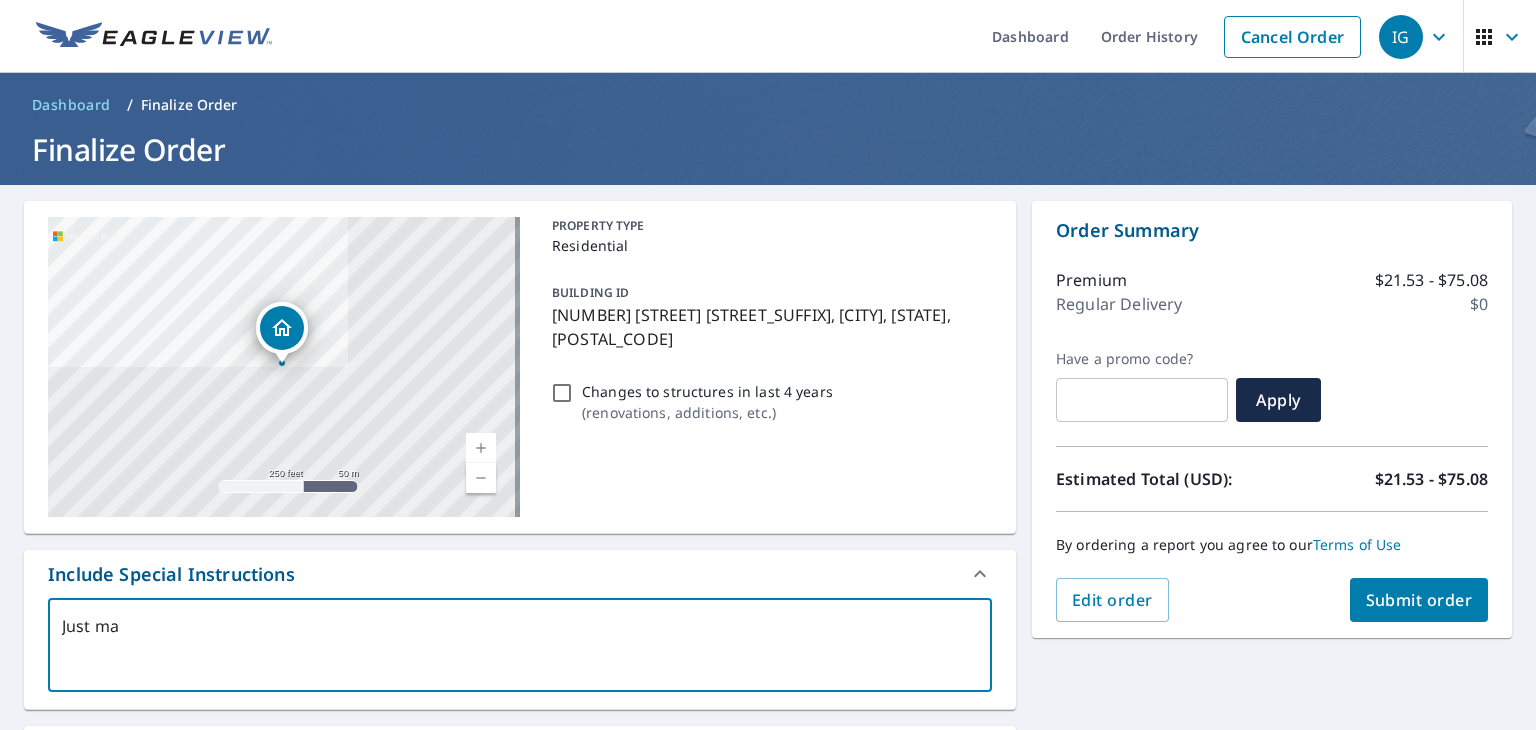 type on "Just mai" 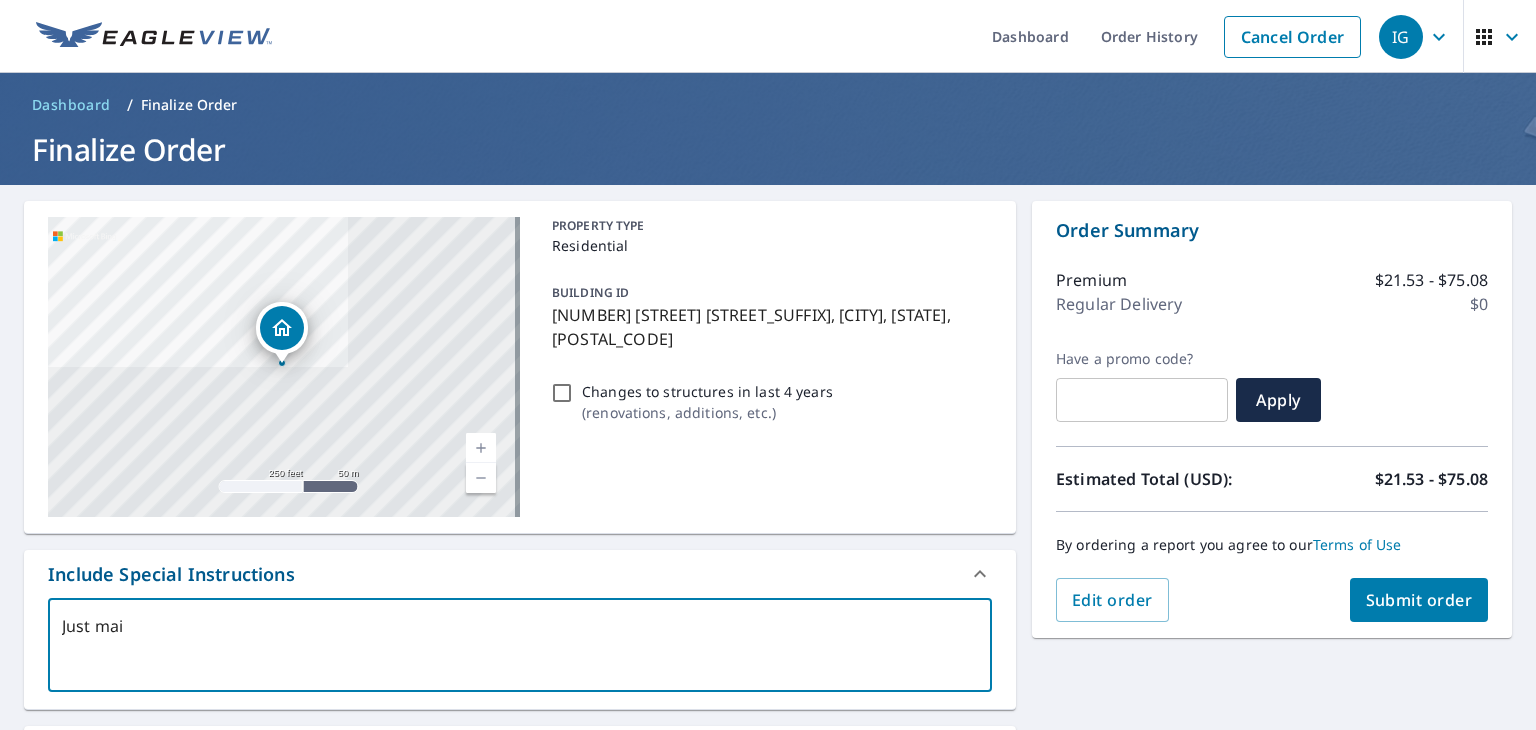 type on "Just main" 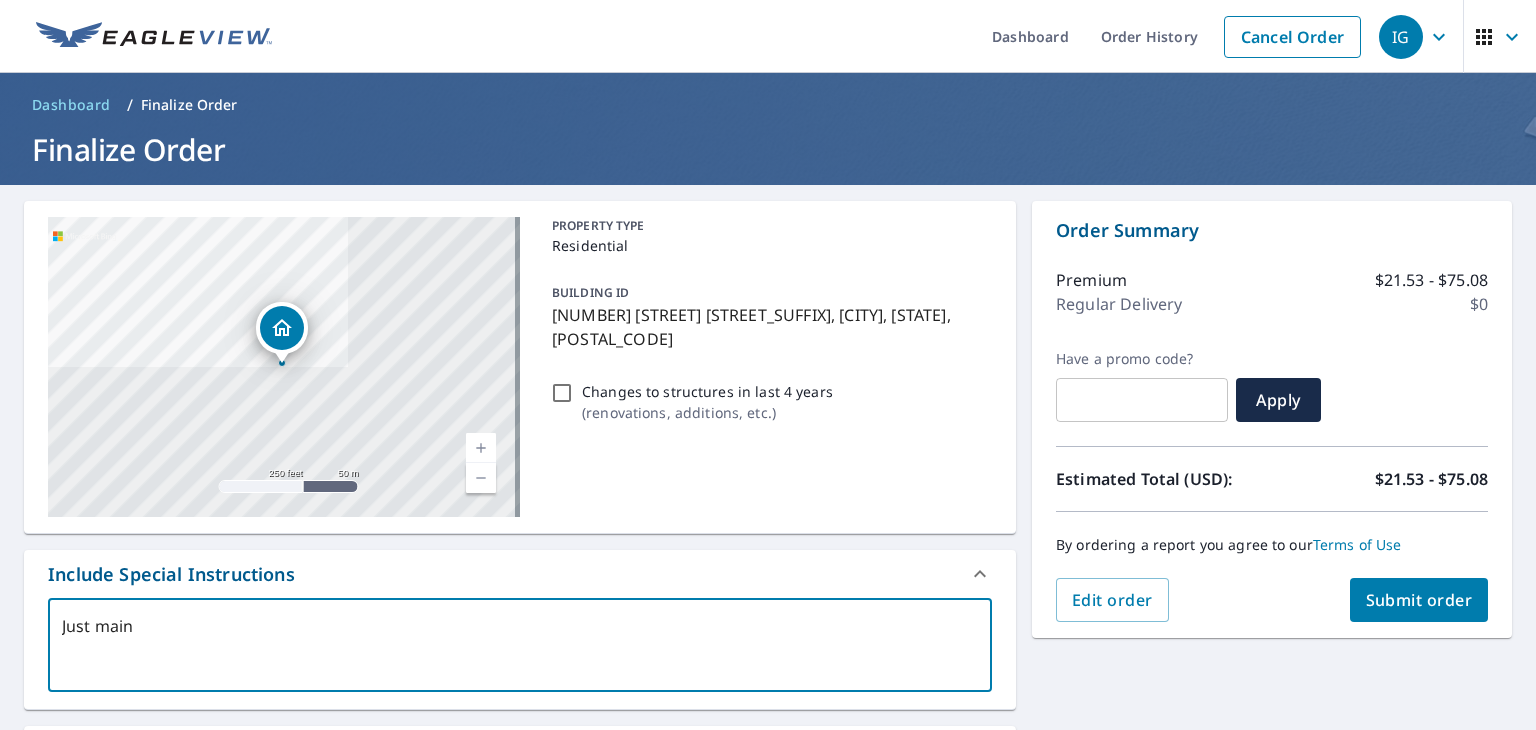 type on "Just main" 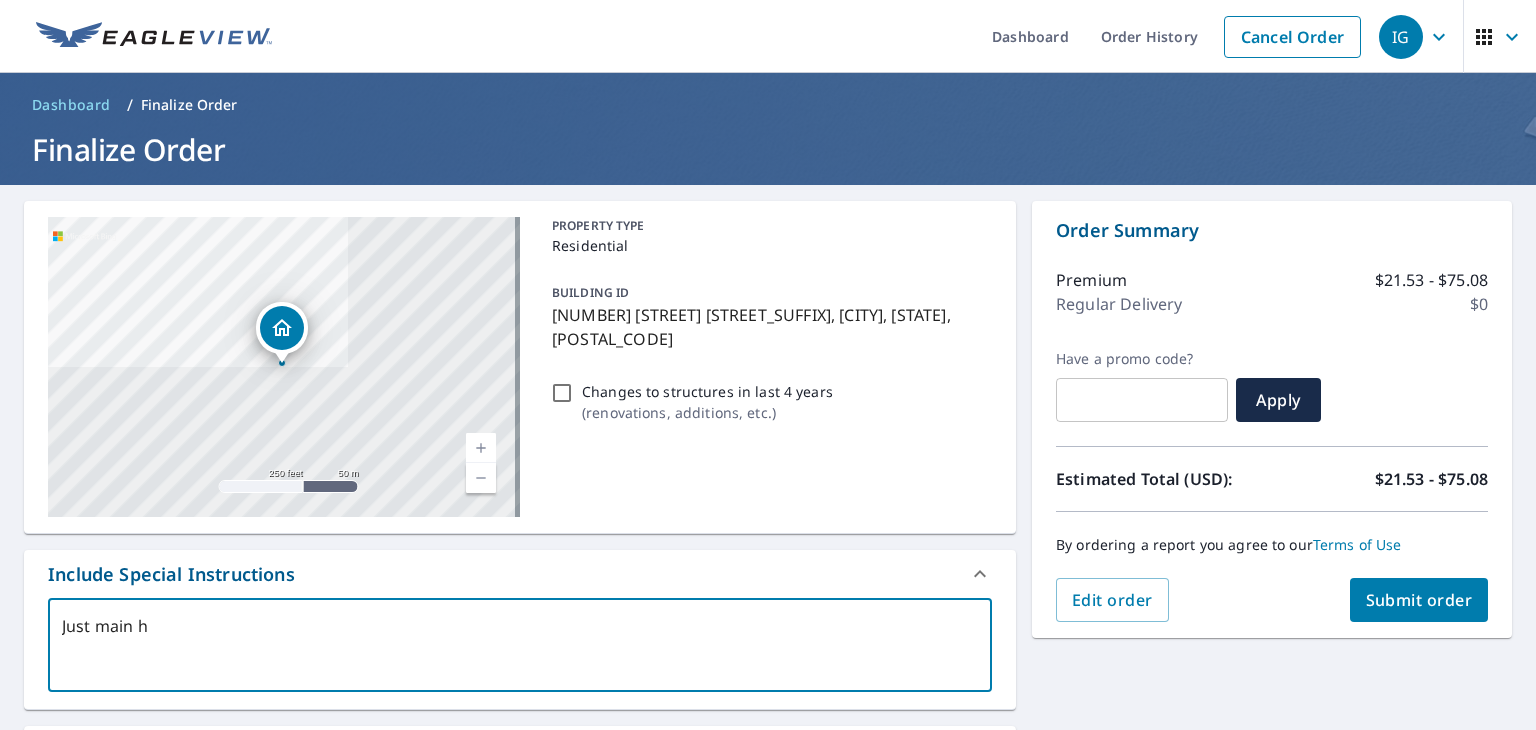 type on "Just main ho" 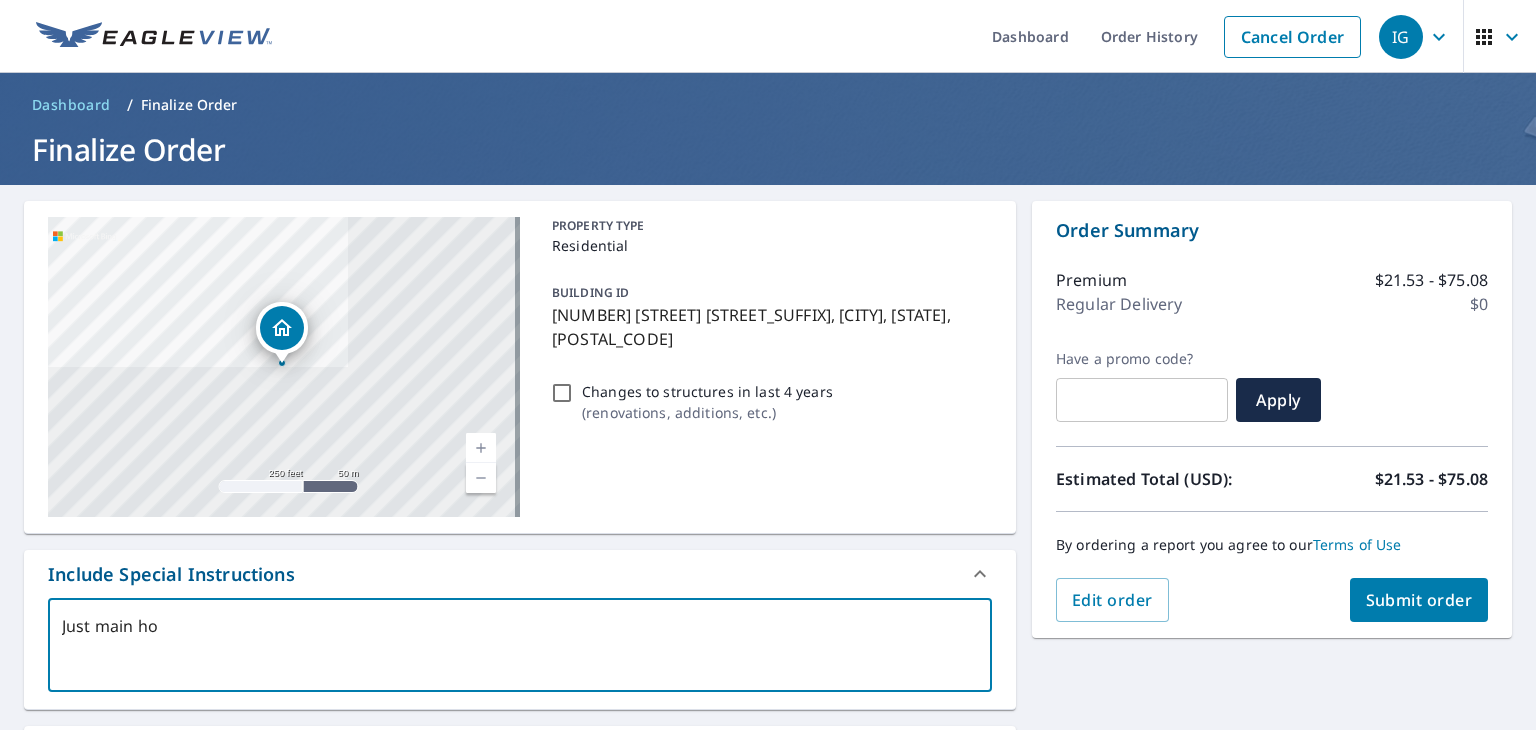 type on "Just main hou" 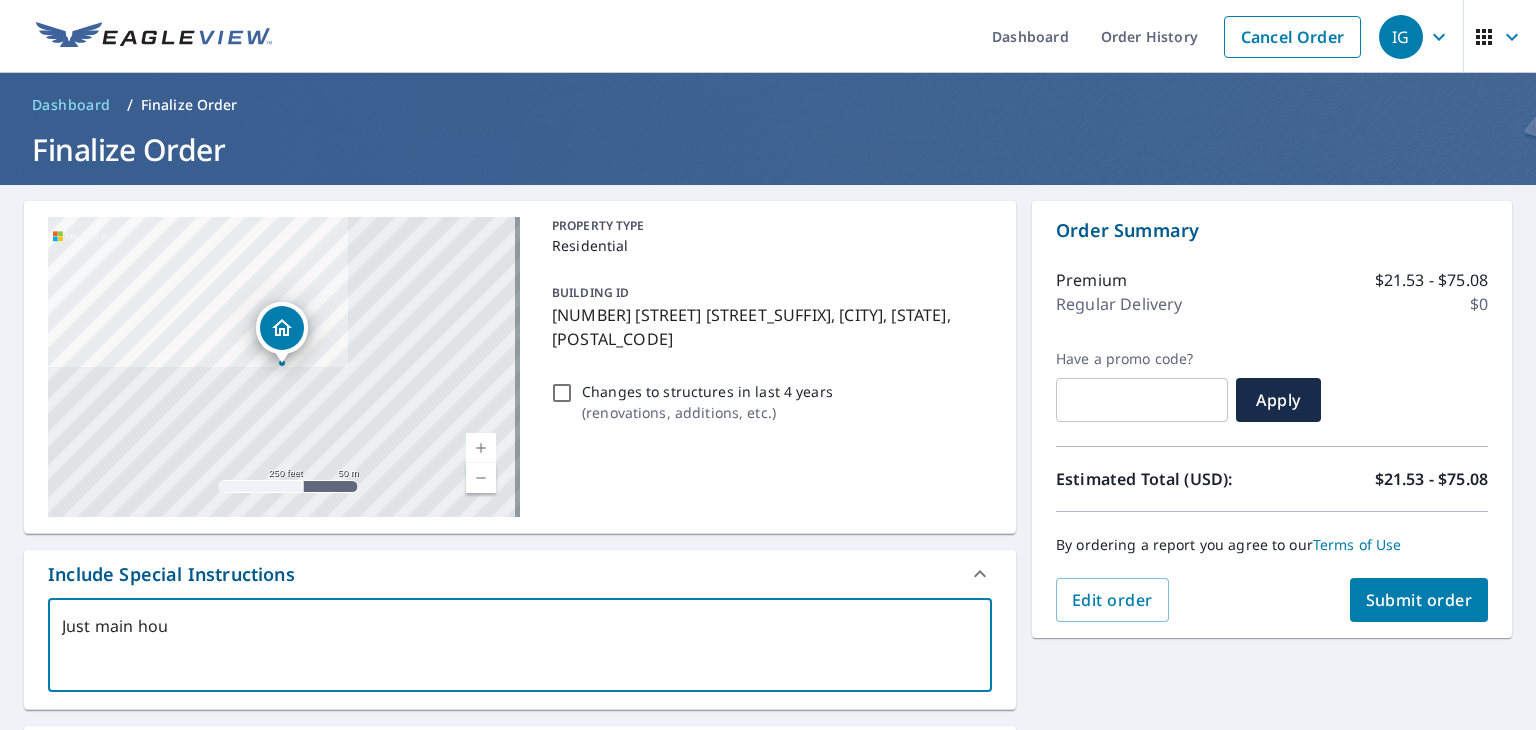 type on "x" 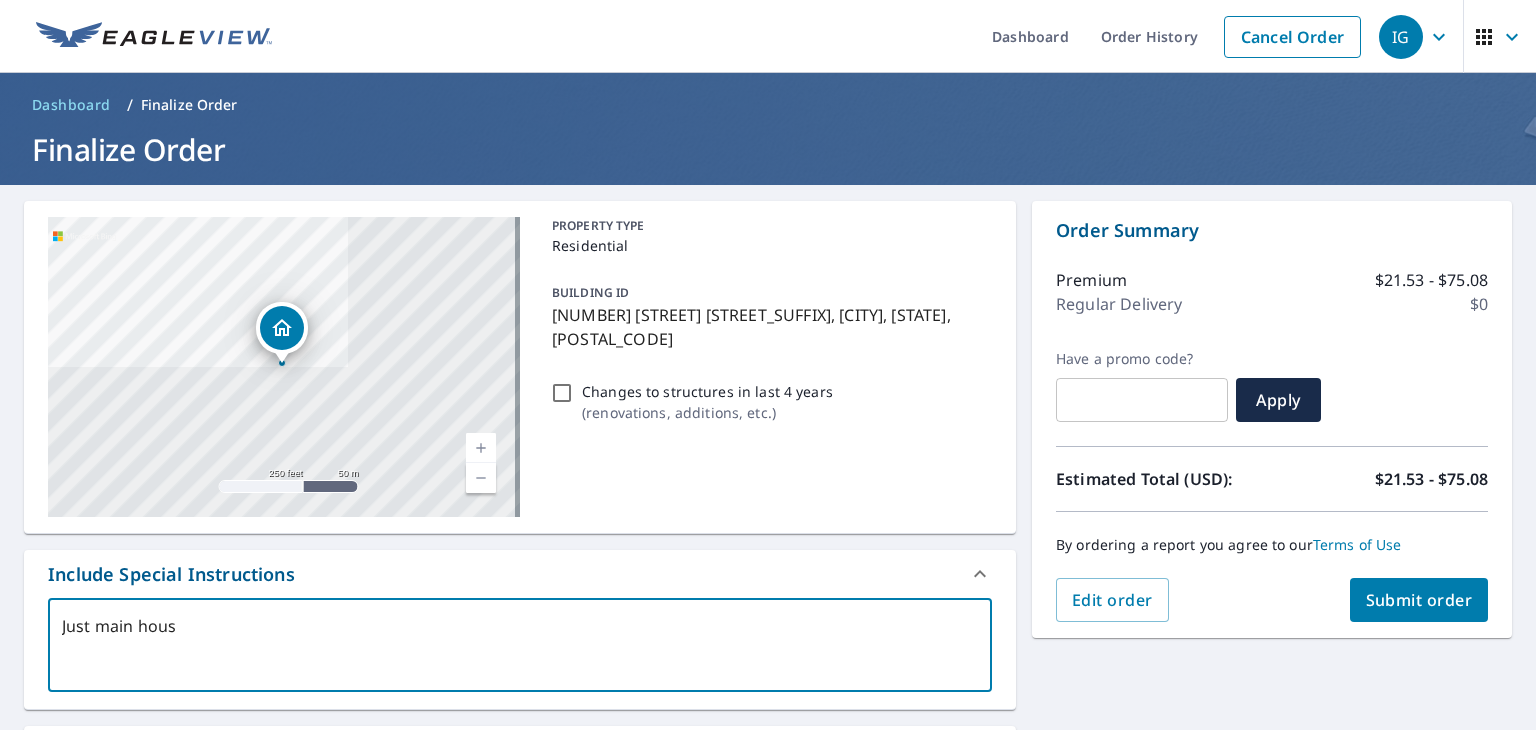 type on "Just main house" 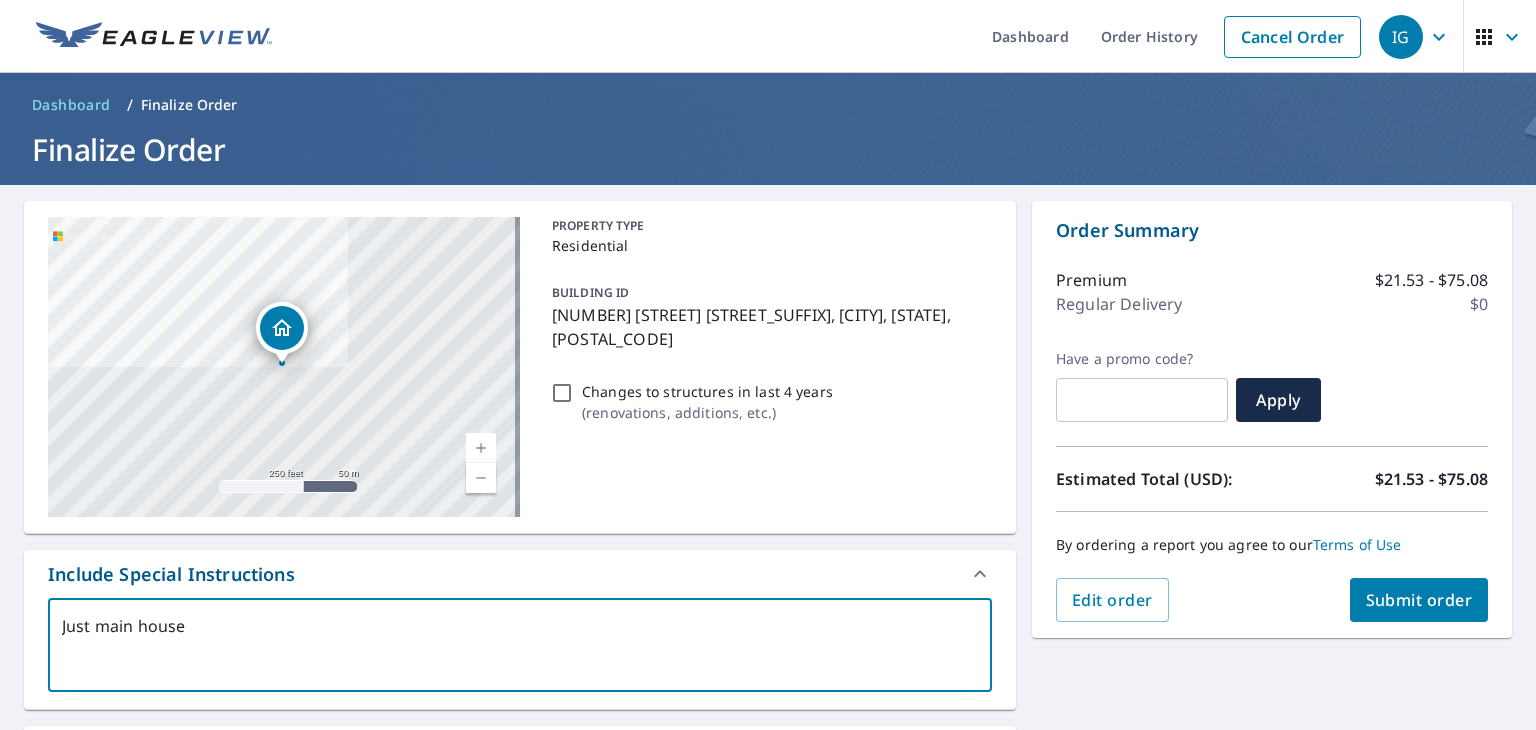 type on "Just main house" 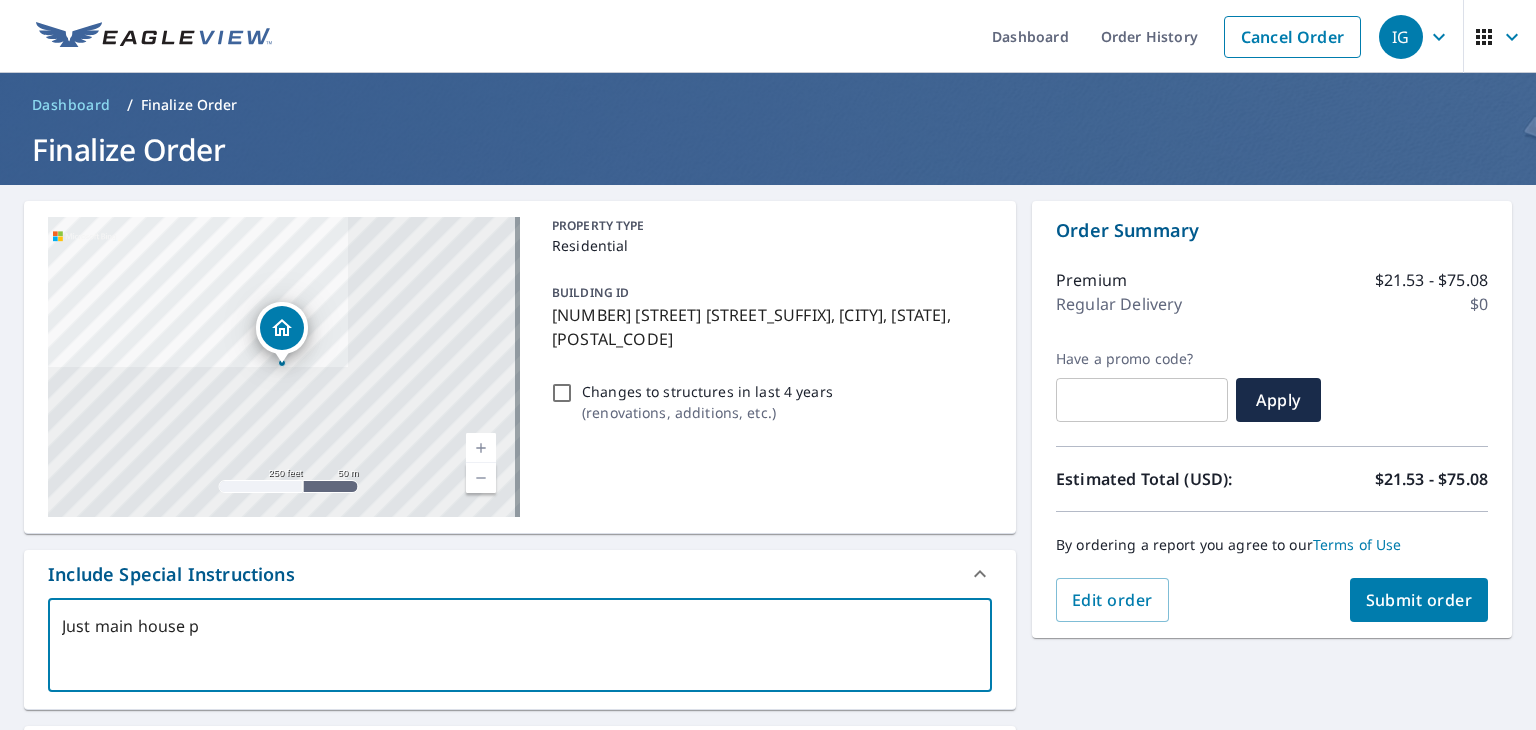 type on "Just main house pl" 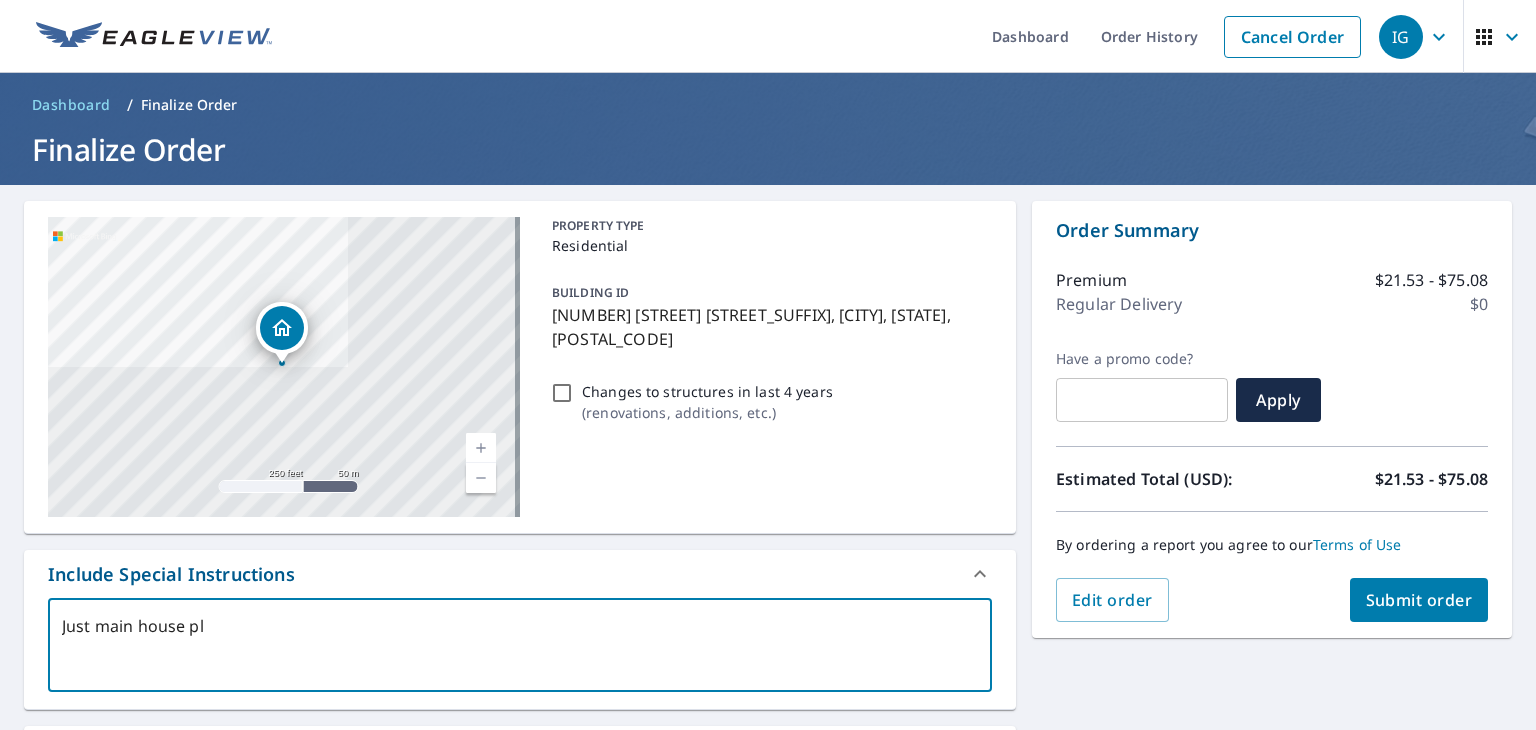 type on "Just main house ple" 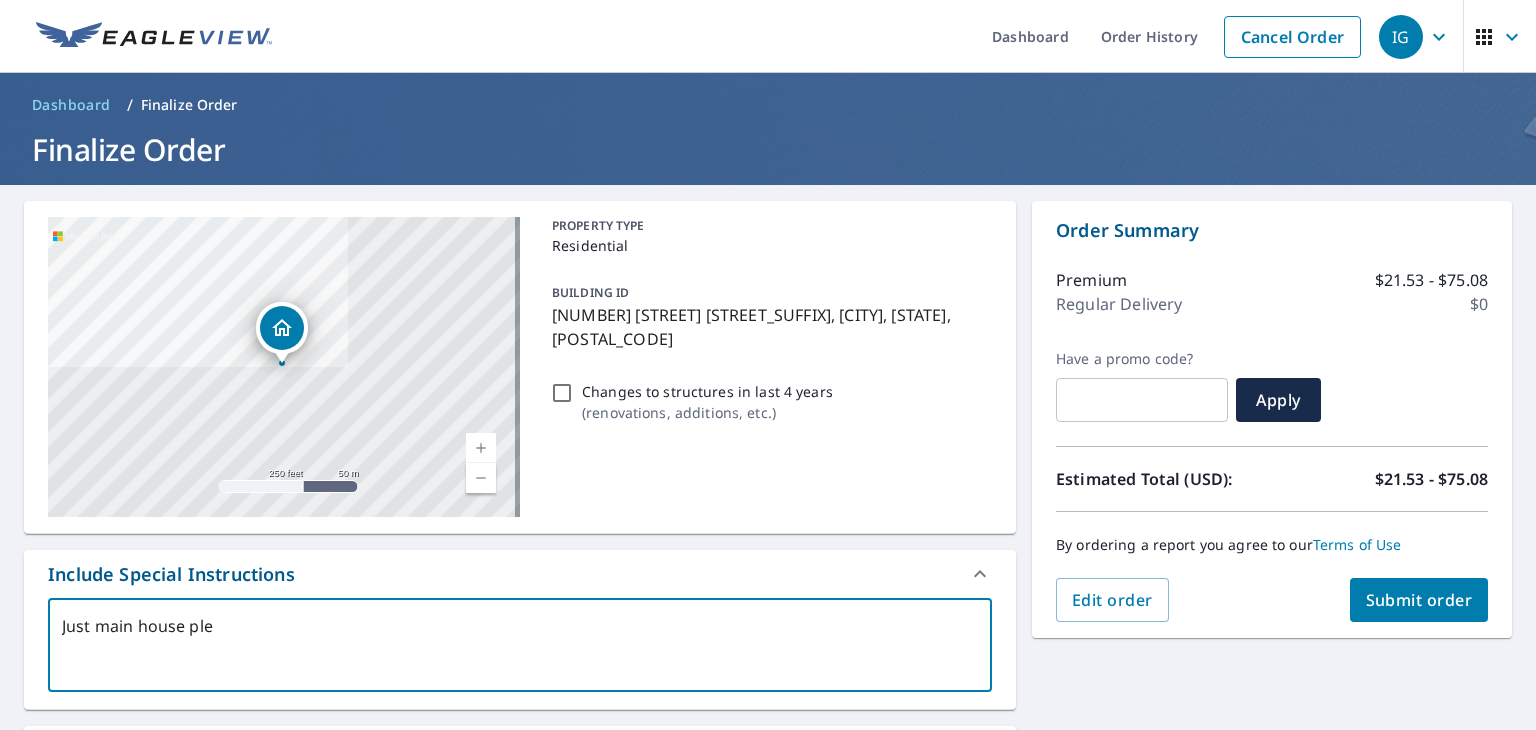 type on "Just main house plea" 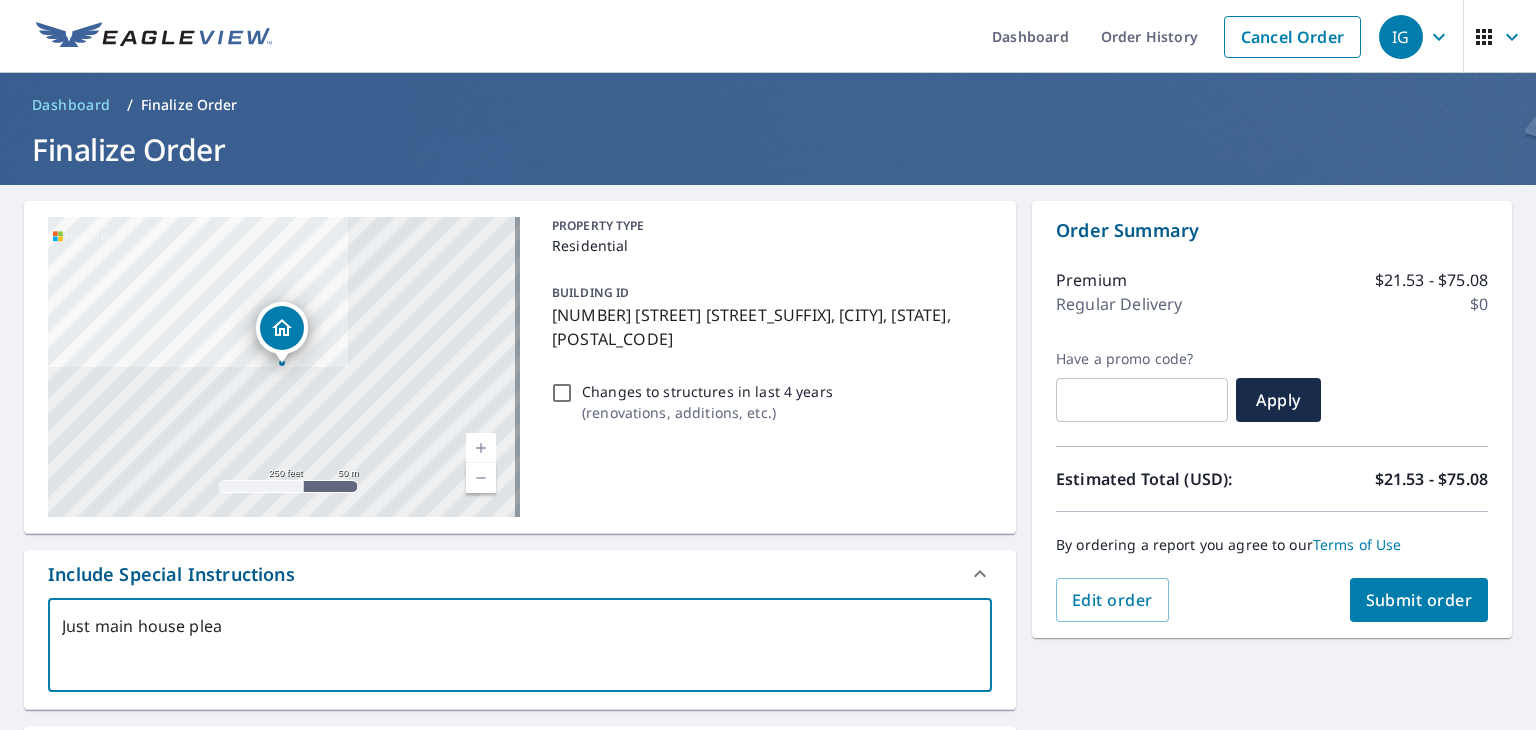 type on "x" 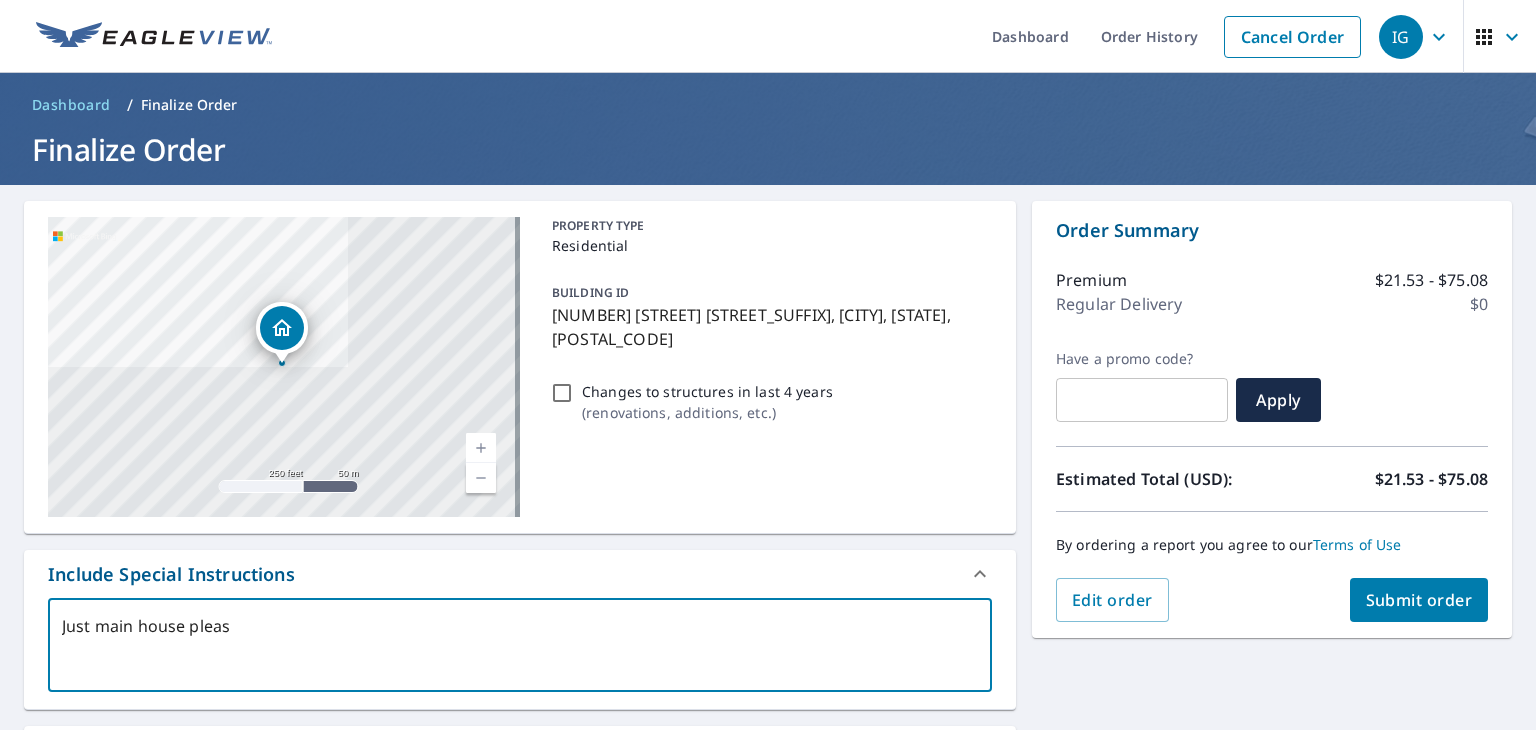 type on "Just main house please" 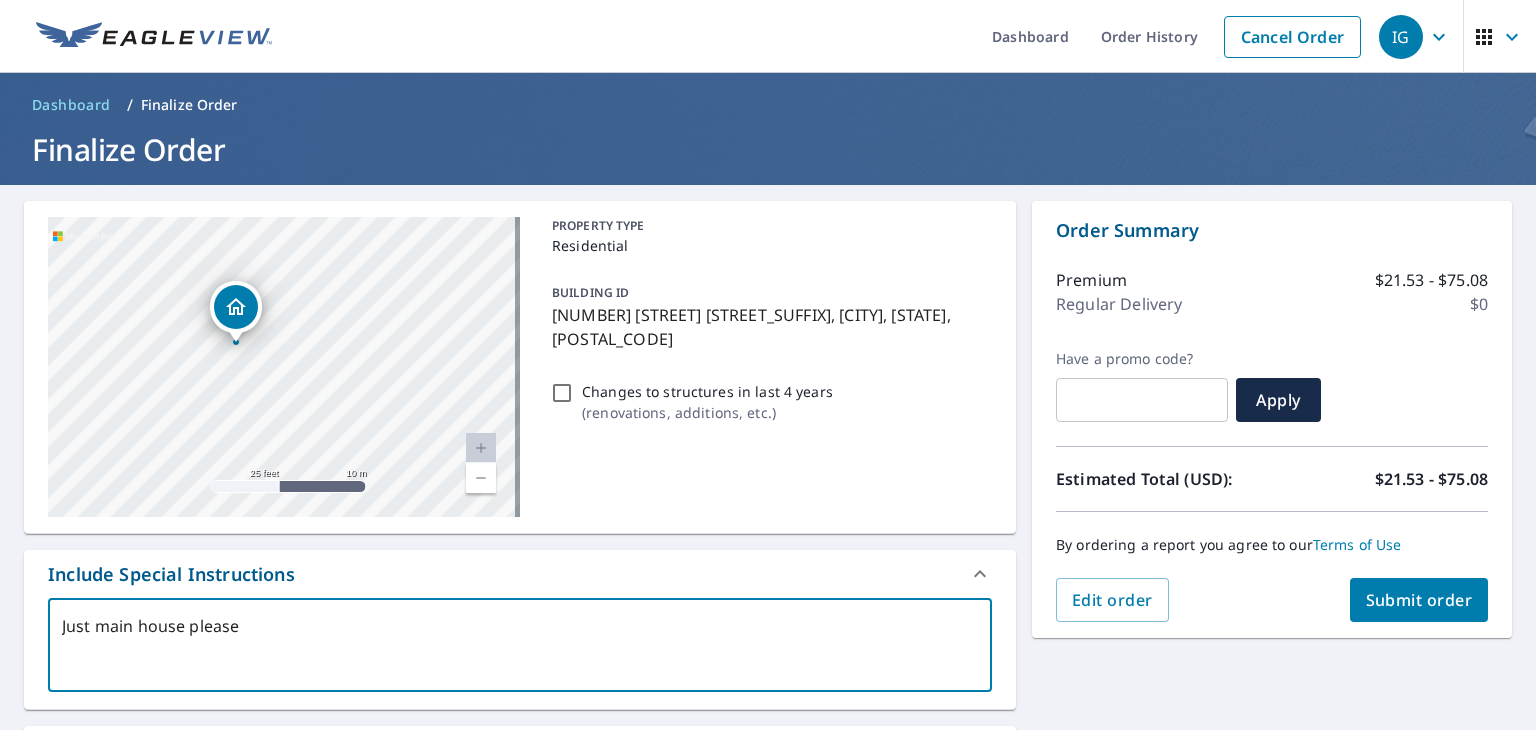 type on "Just main house please" 